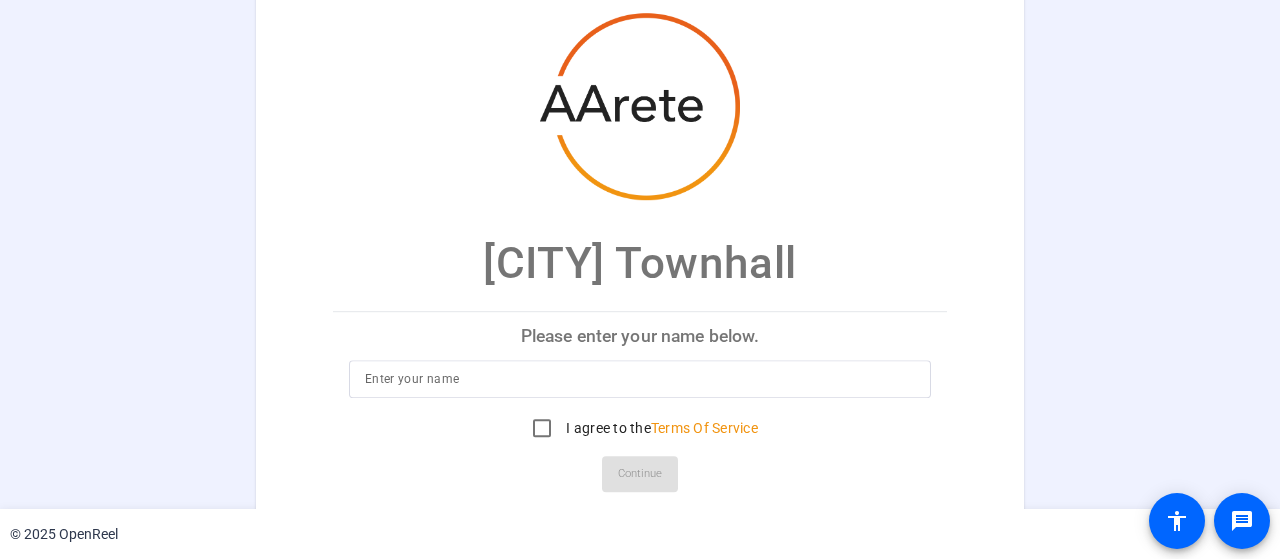 scroll, scrollTop: 0, scrollLeft: 0, axis: both 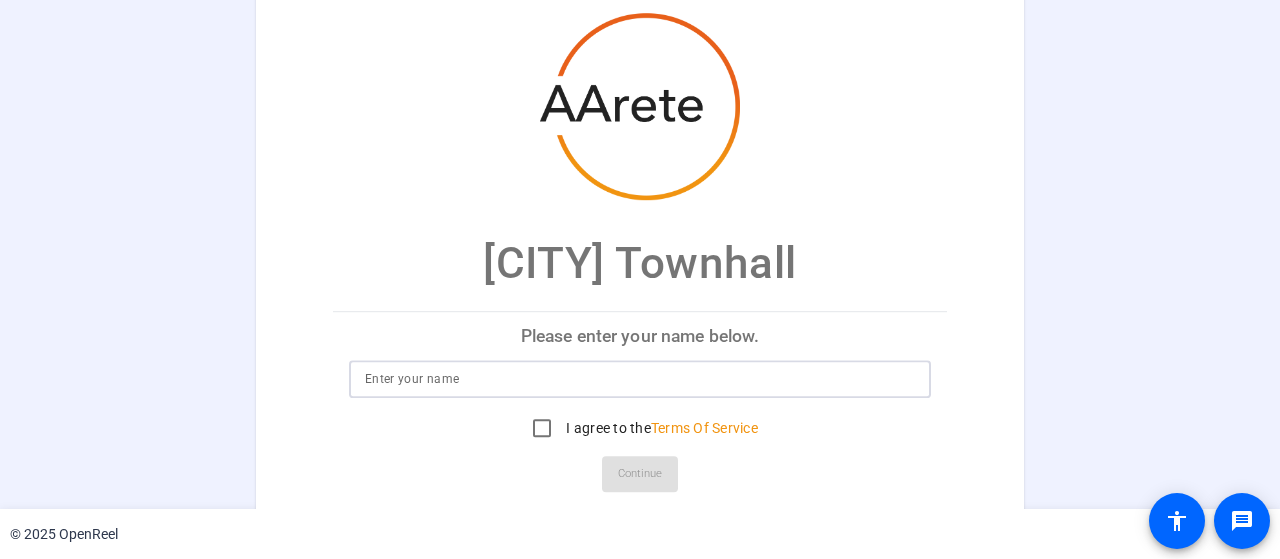 click at bounding box center (640, 379) 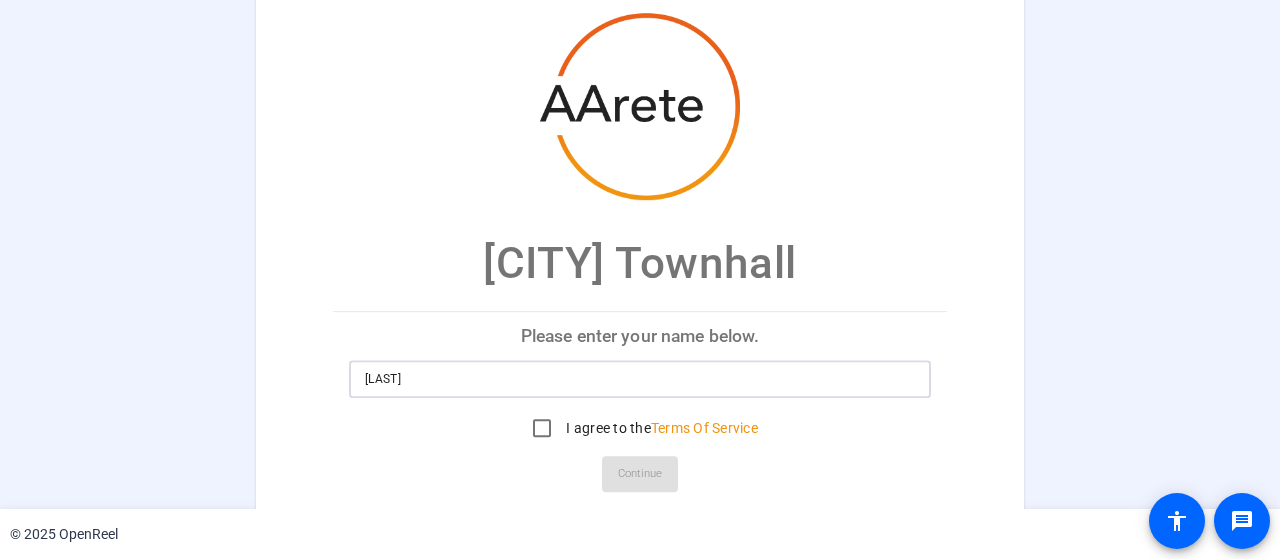 click on "[LAST]" at bounding box center [640, 379] 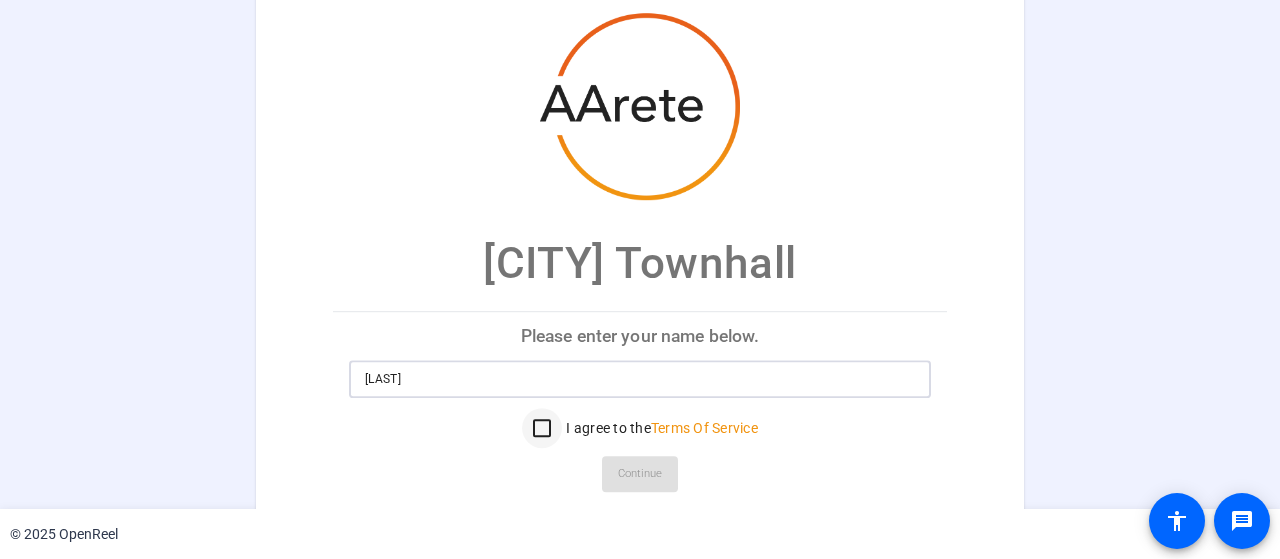 type on "[LAST]" 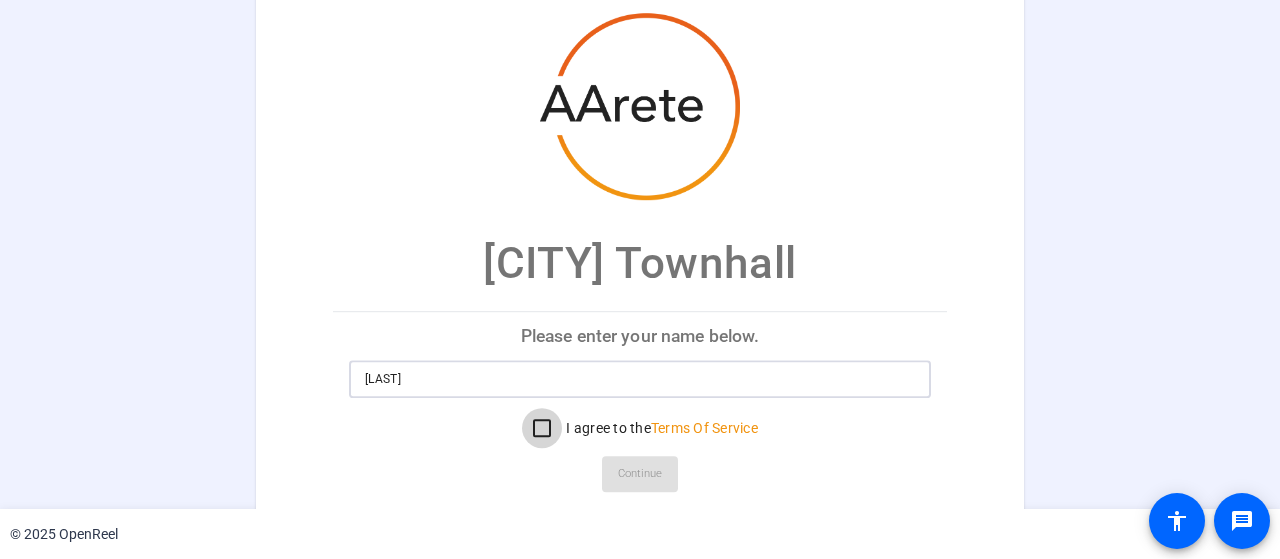 click on "I agree to the  Terms Of Service" at bounding box center [542, 428] 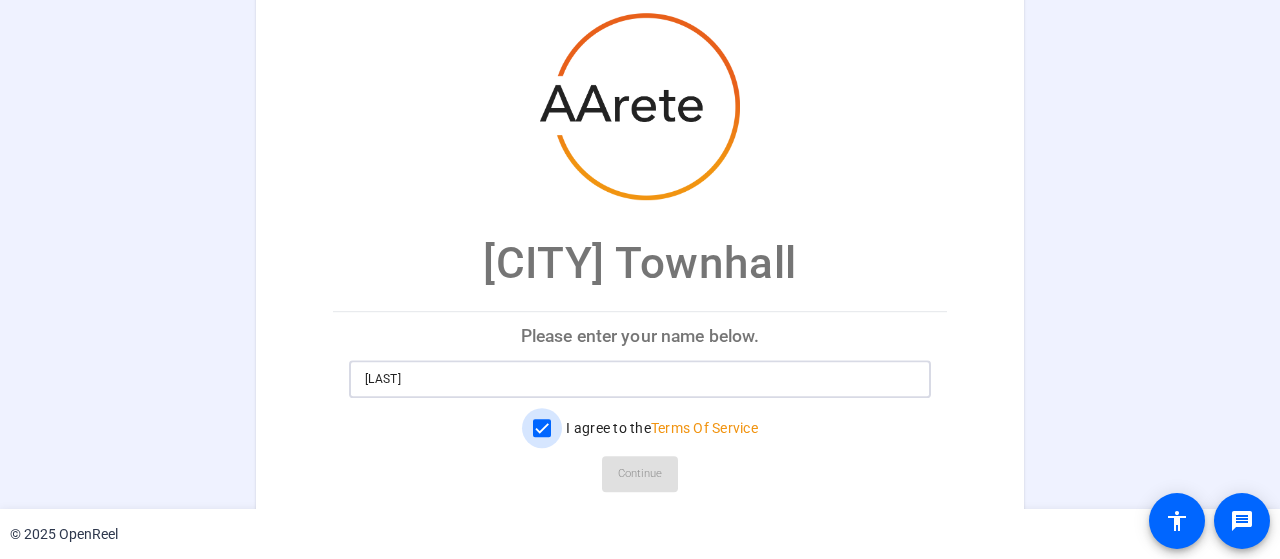 checkbox on "true" 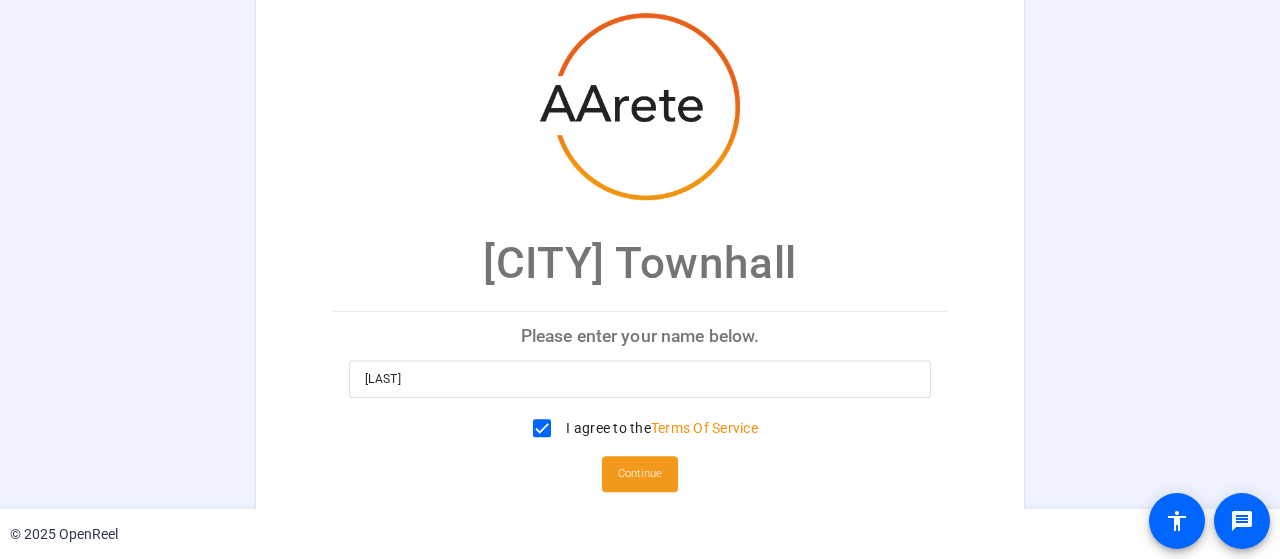 click on "Continue" at bounding box center [640, 474] 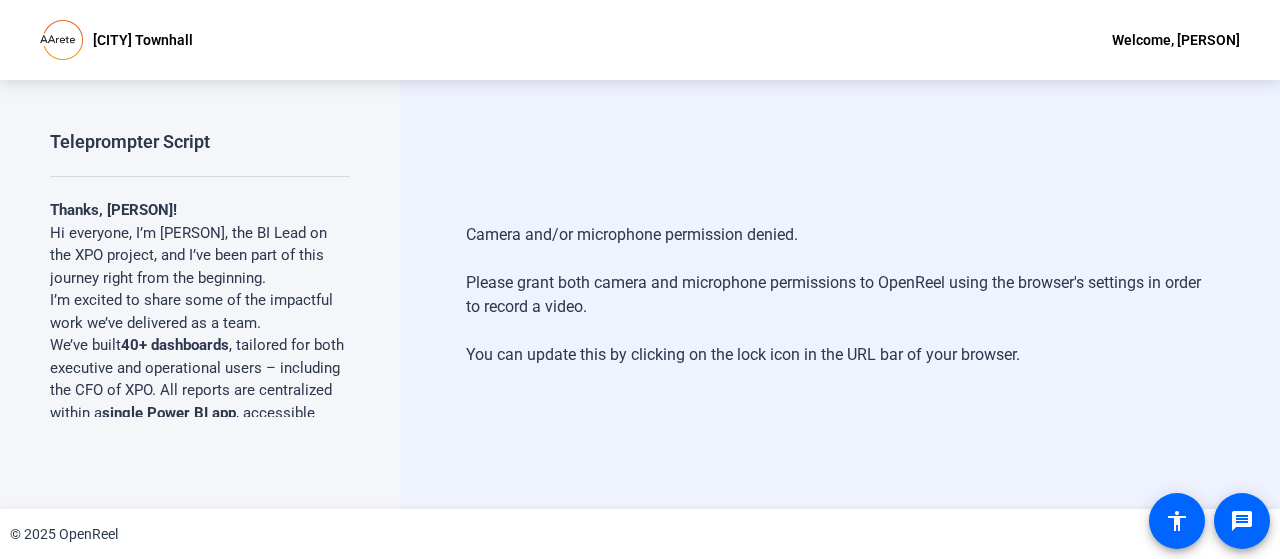 click on "Camera and/or microphone permission denied. Please grant both camera and microphone permissions to OpenReel using the browser's settings in order to record a video. You can update this by clicking on the lock icon in the URL bar of your browser." at bounding box center (840, 295) 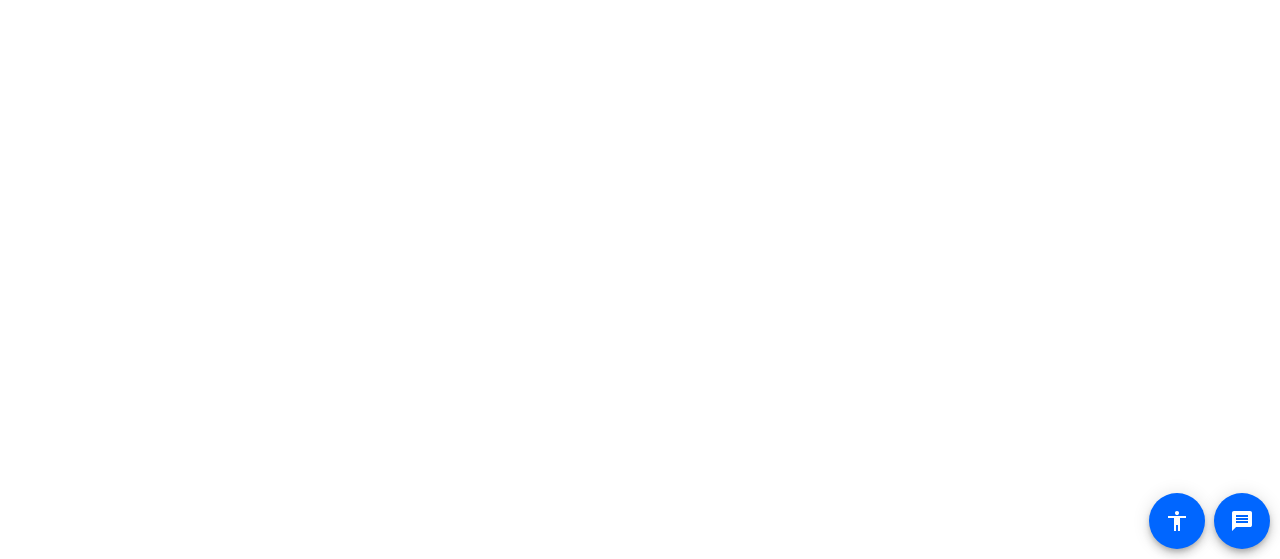 scroll, scrollTop: 0, scrollLeft: 0, axis: both 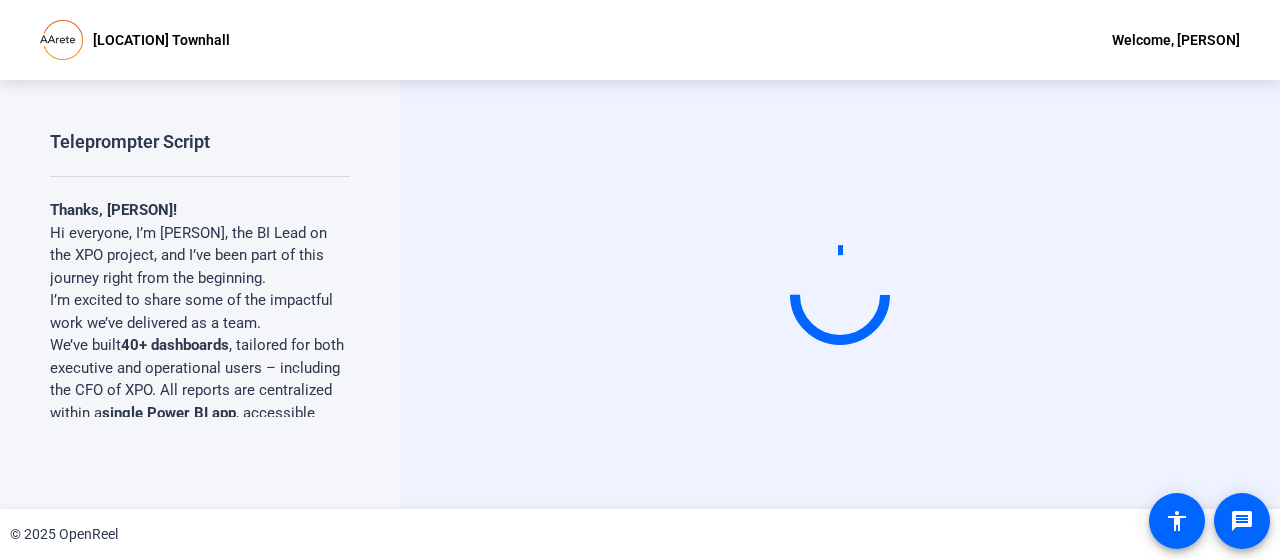 click at bounding box center [840, 294] 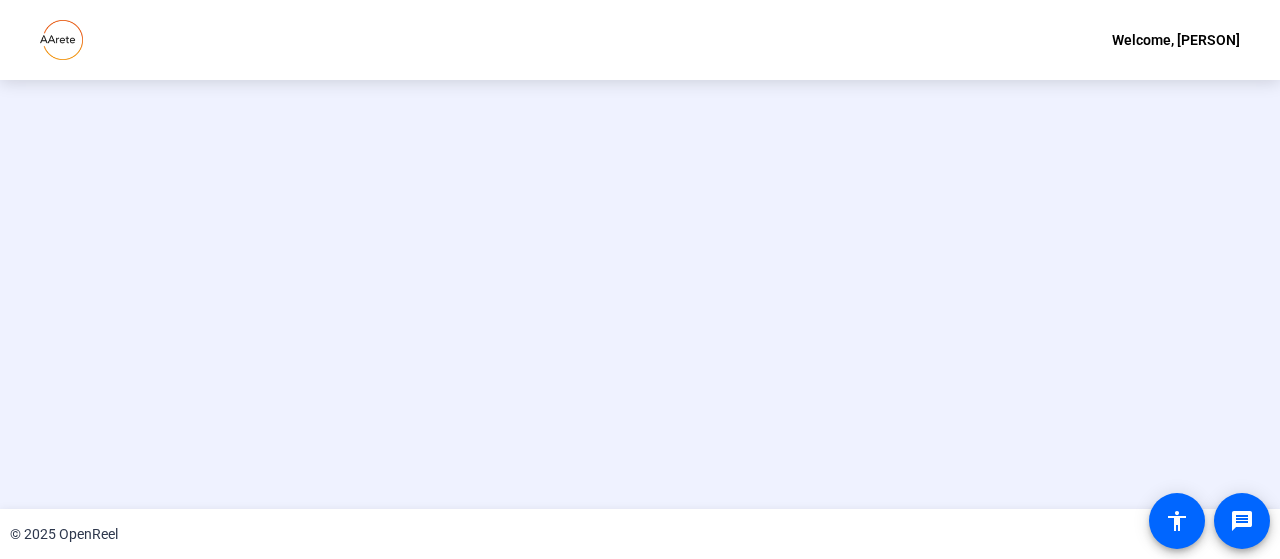scroll, scrollTop: 0, scrollLeft: 0, axis: both 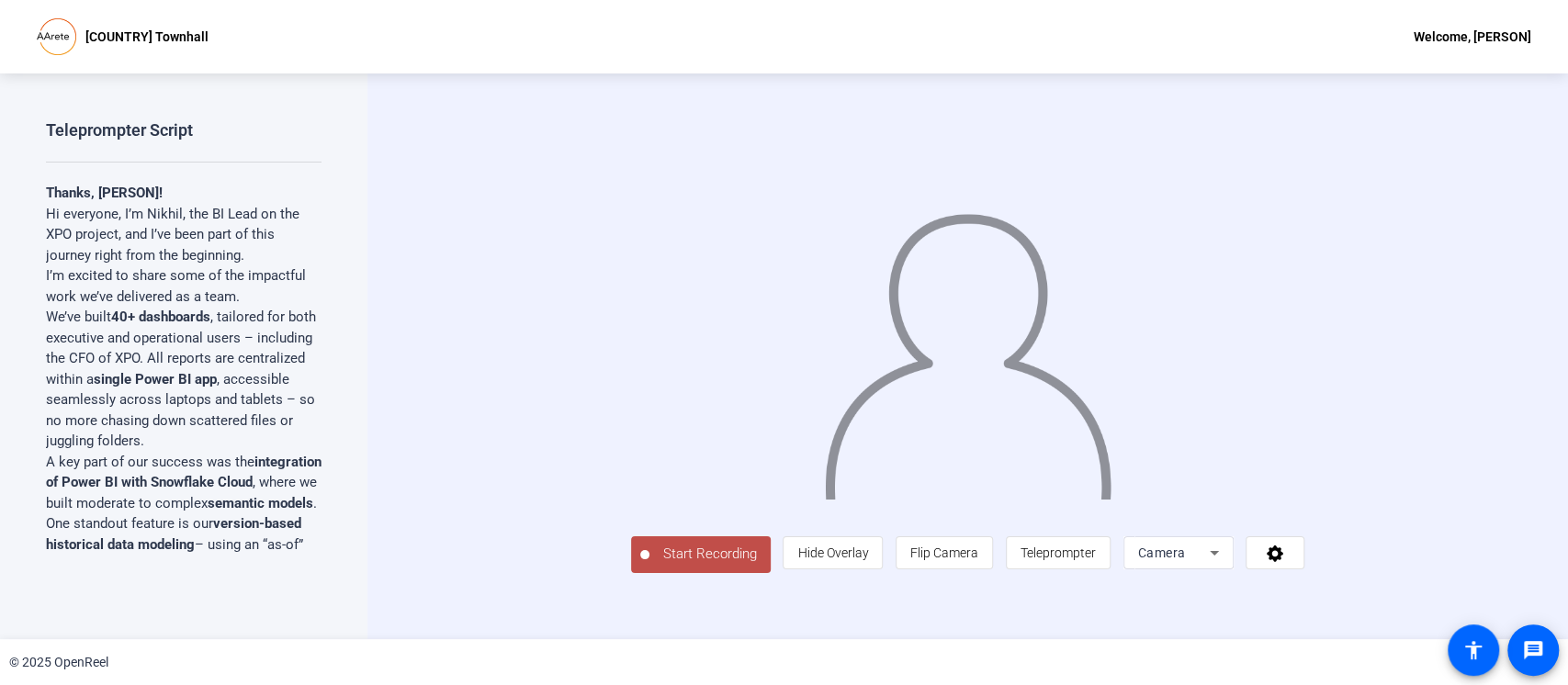 drag, startPoint x: 1175, startPoint y: 0, endPoint x: 400, endPoint y: 352, distance: 851.193 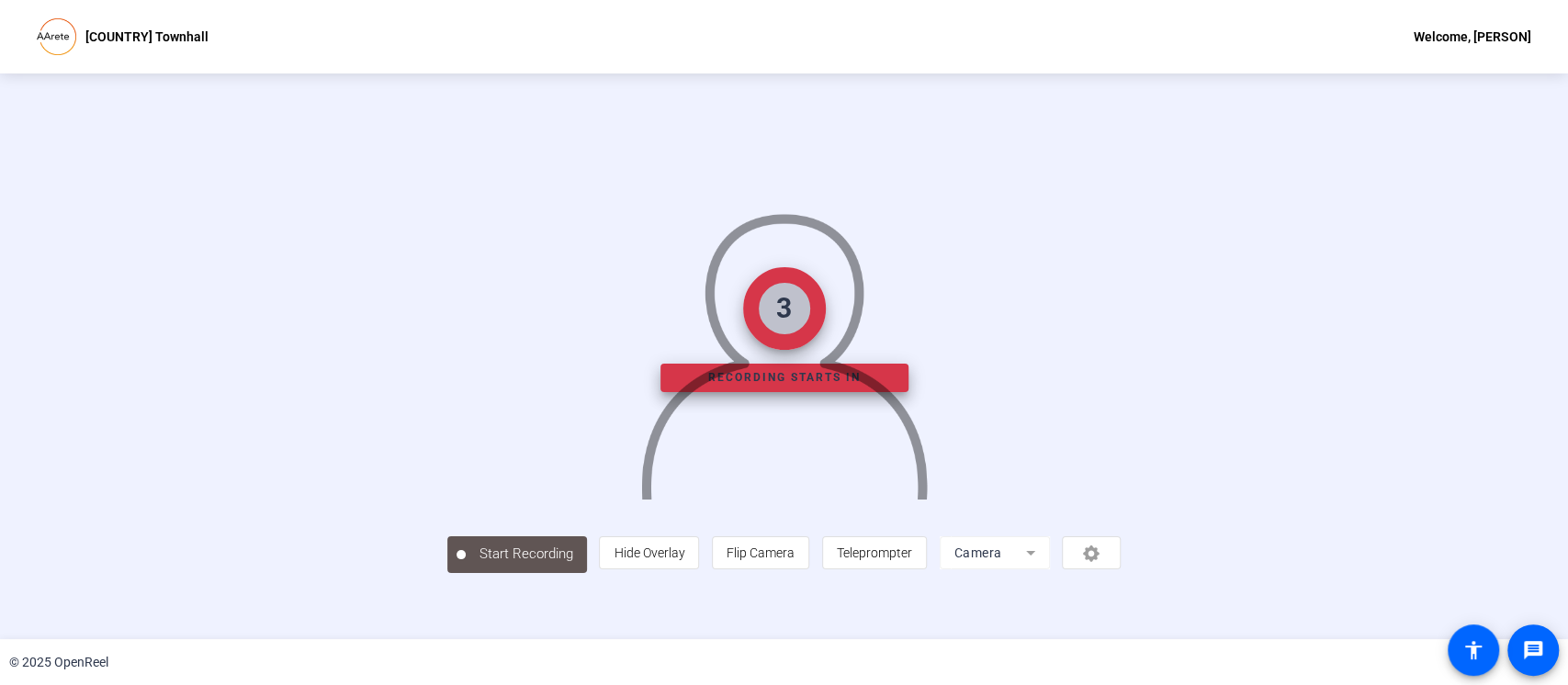 scroll, scrollTop: 40, scrollLeft: 0, axis: vertical 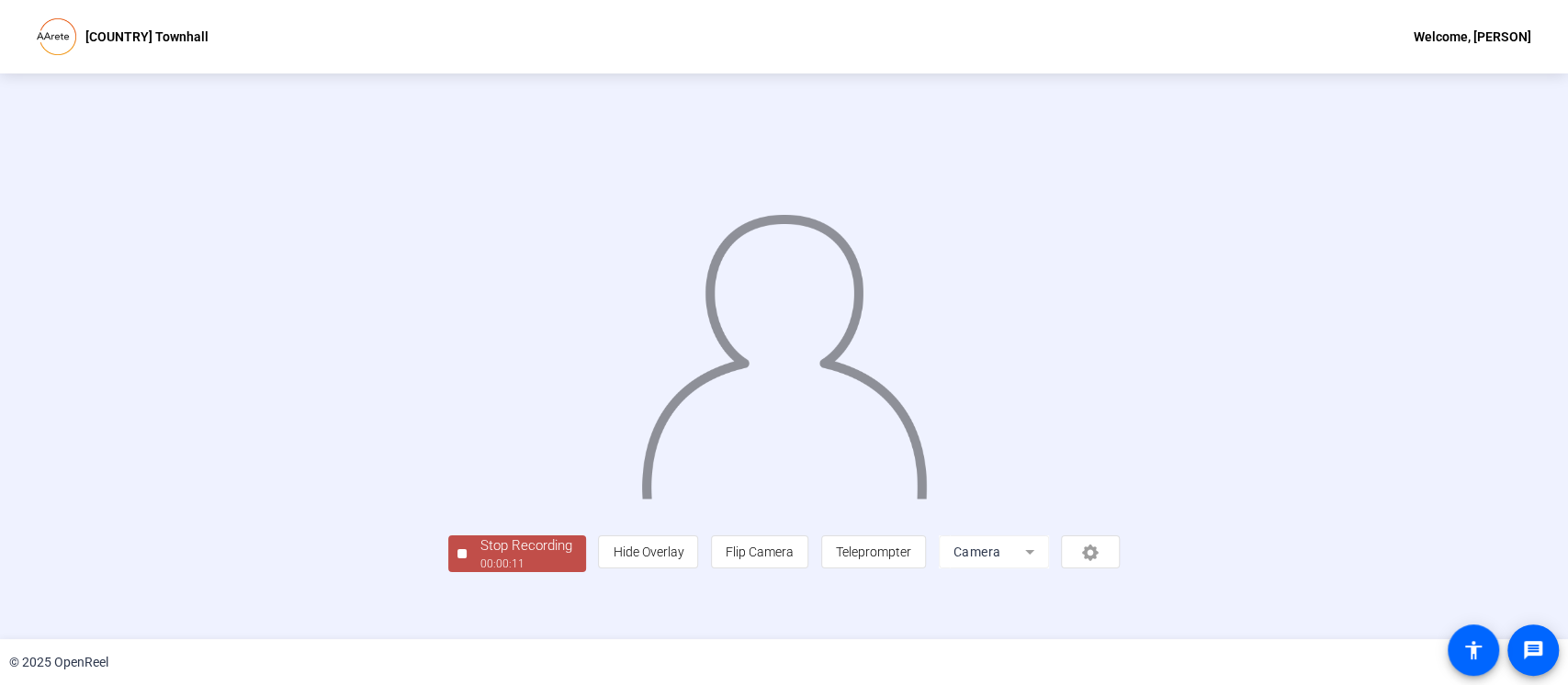 click on "Stop Recording" at bounding box center (526, 545) 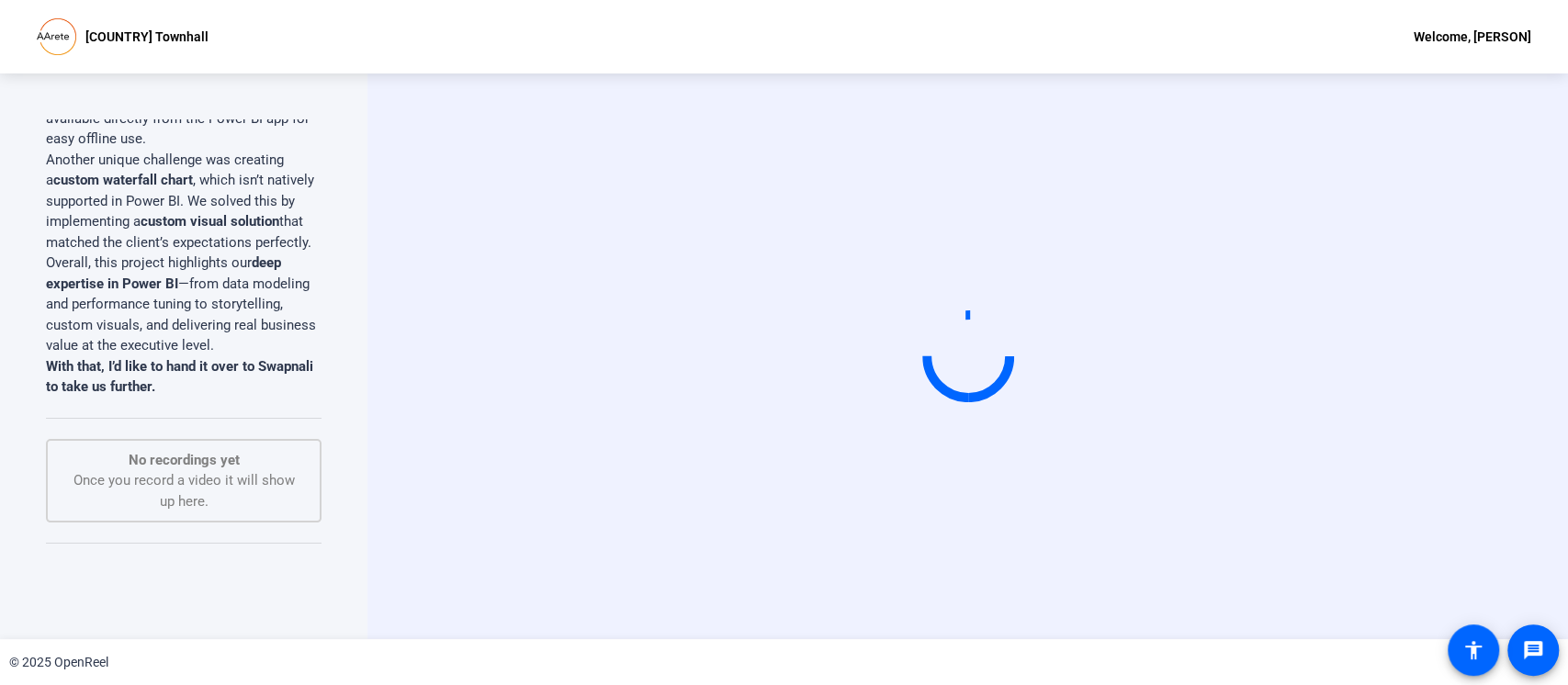 scroll, scrollTop: 1062, scrollLeft: 0, axis: vertical 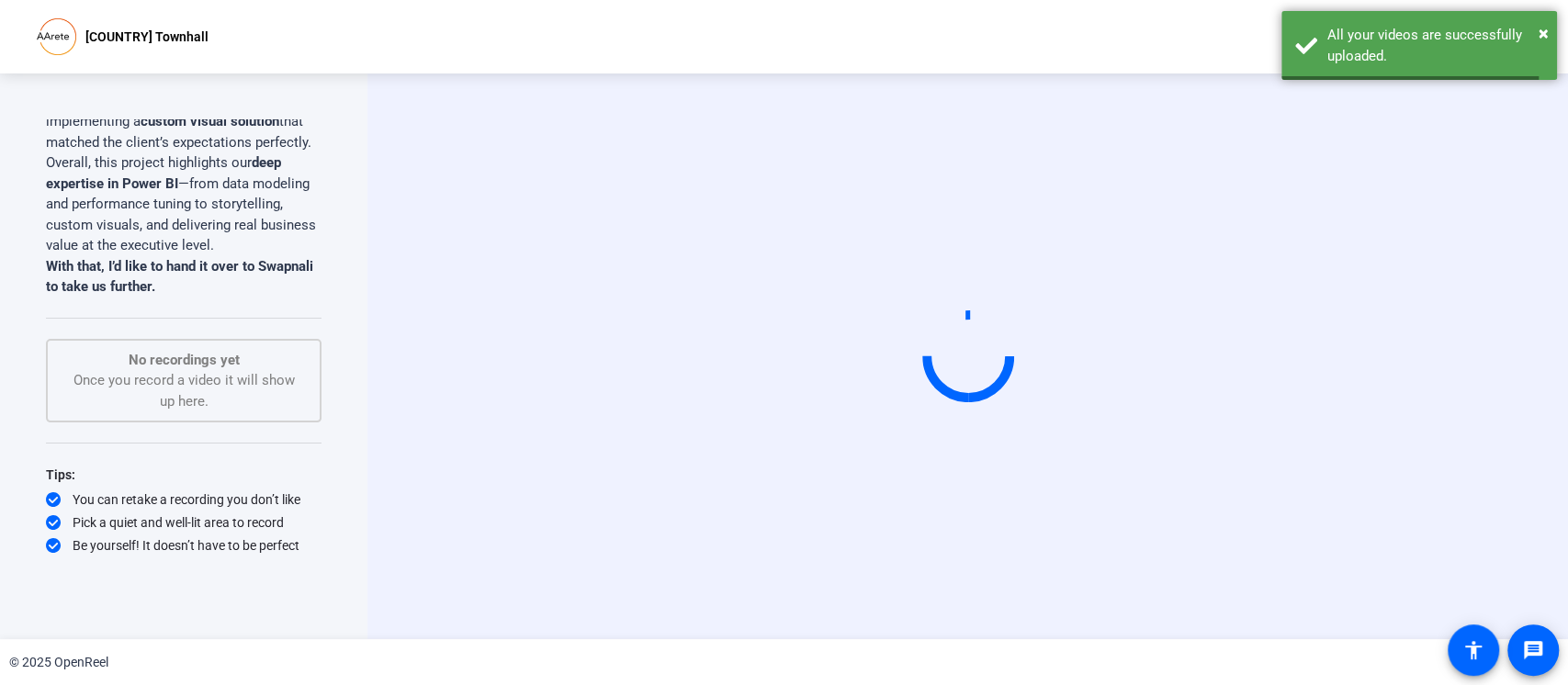drag, startPoint x: 1564, startPoint y: 235, endPoint x: 1566, endPoint y: 438, distance: 203.00985 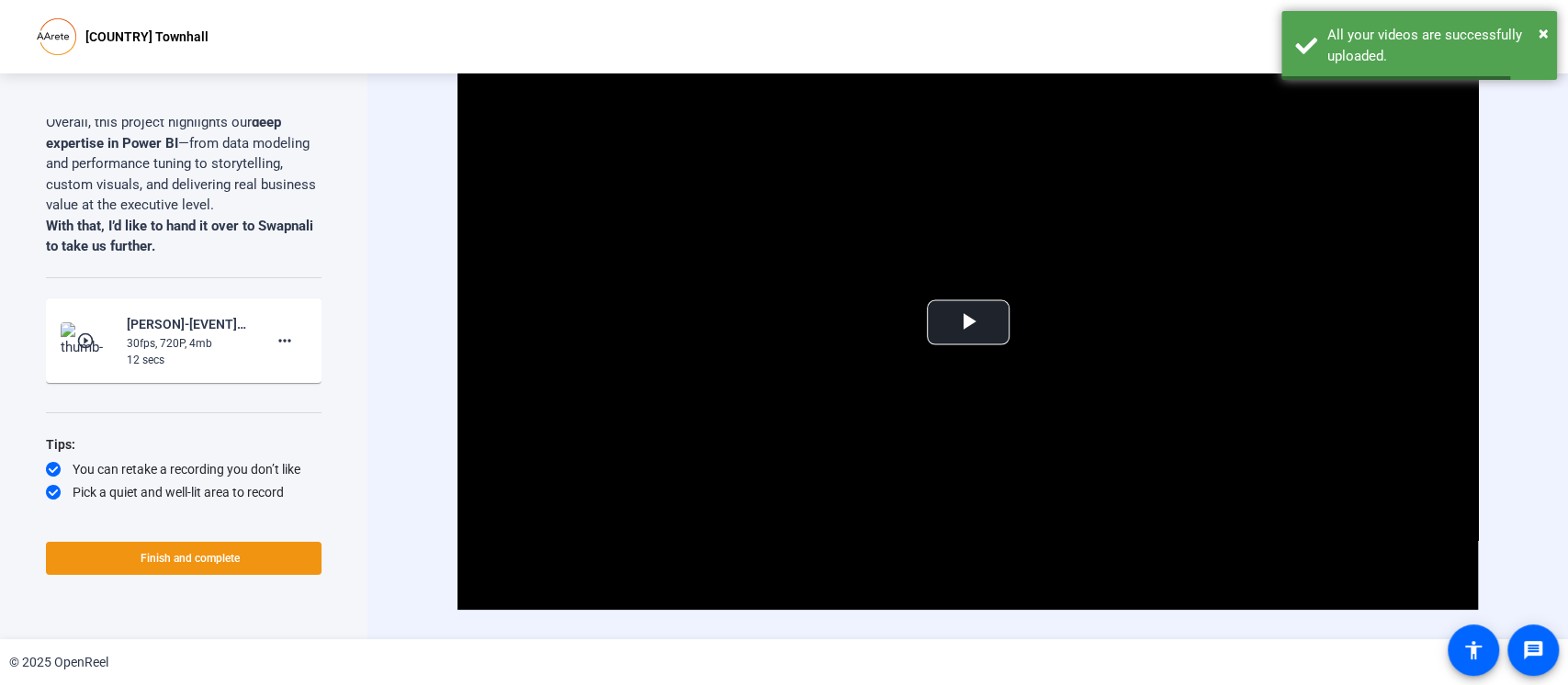 scroll, scrollTop: 0, scrollLeft: 0, axis: both 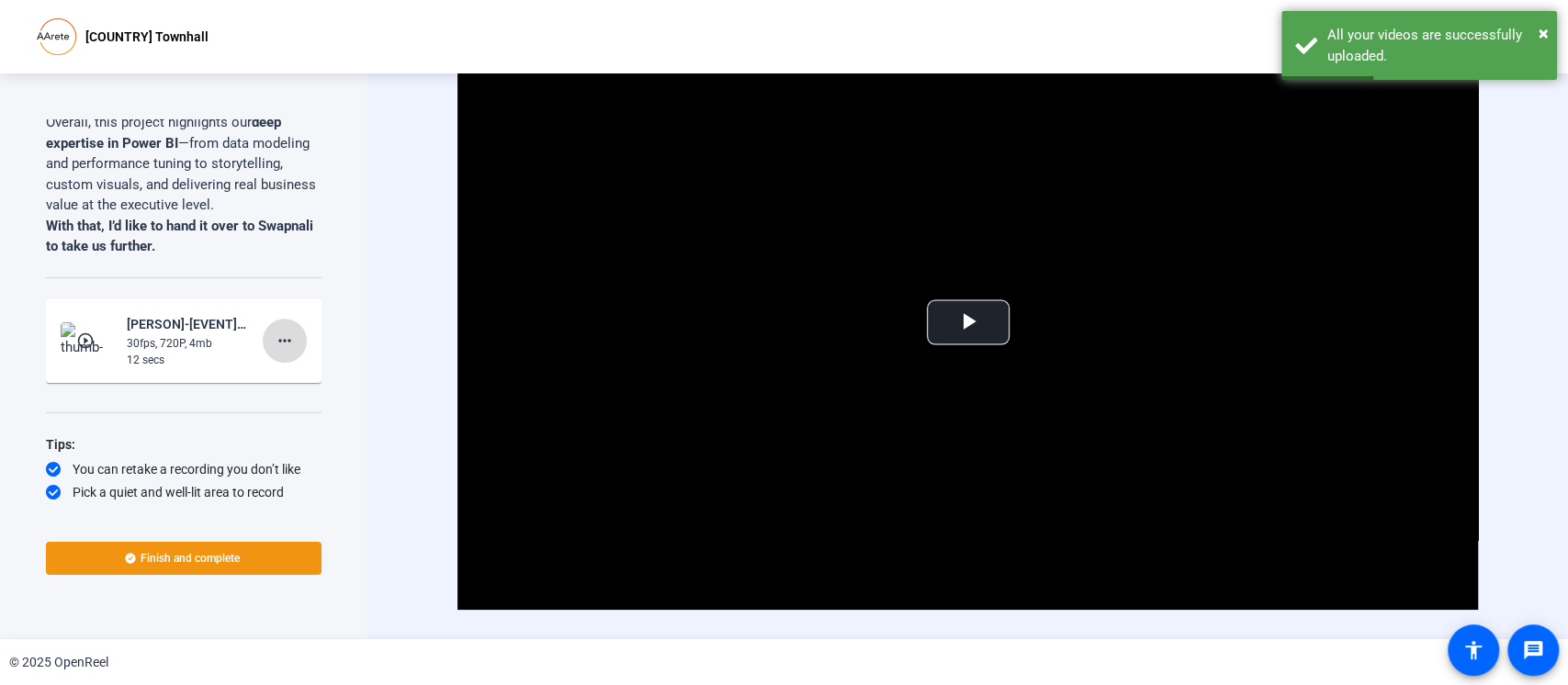click on "more_horiz" at bounding box center (285, 341) 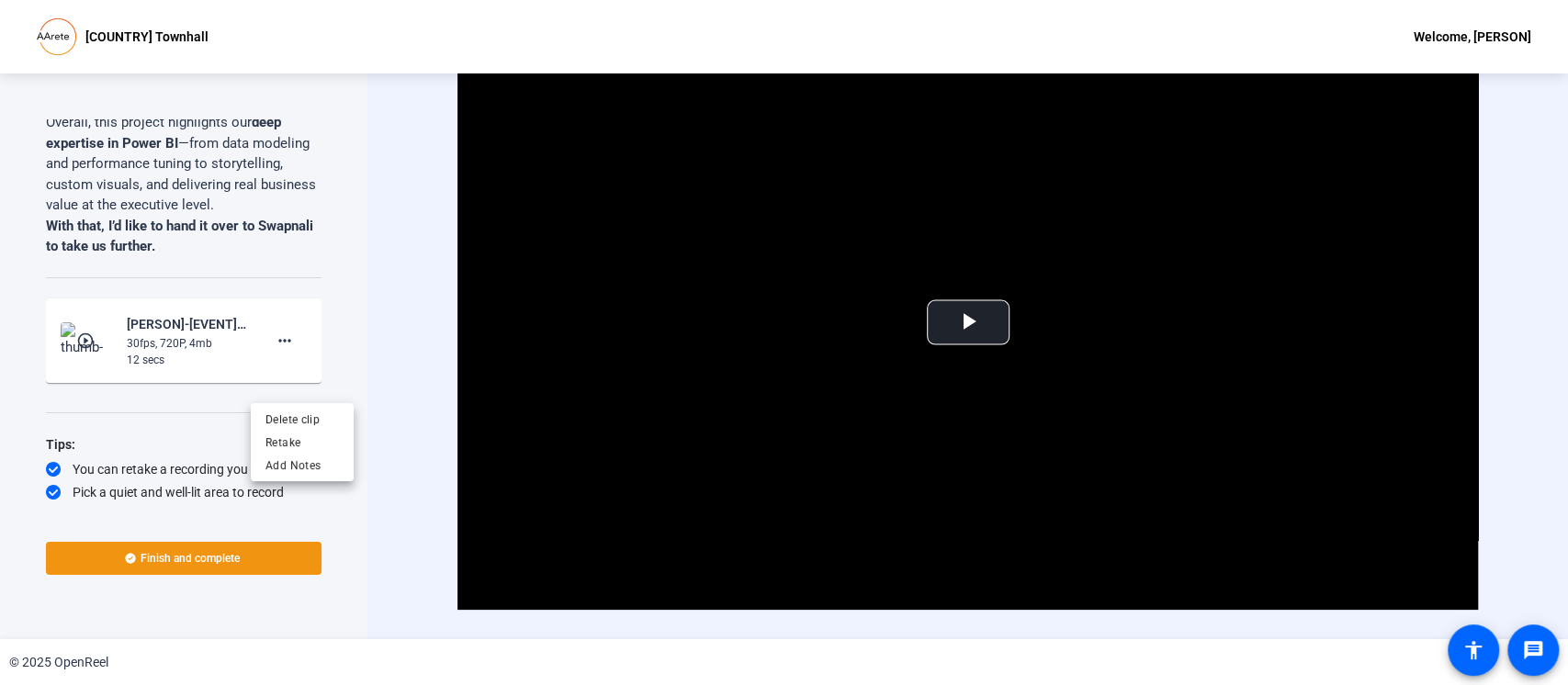 click at bounding box center (784, 342) 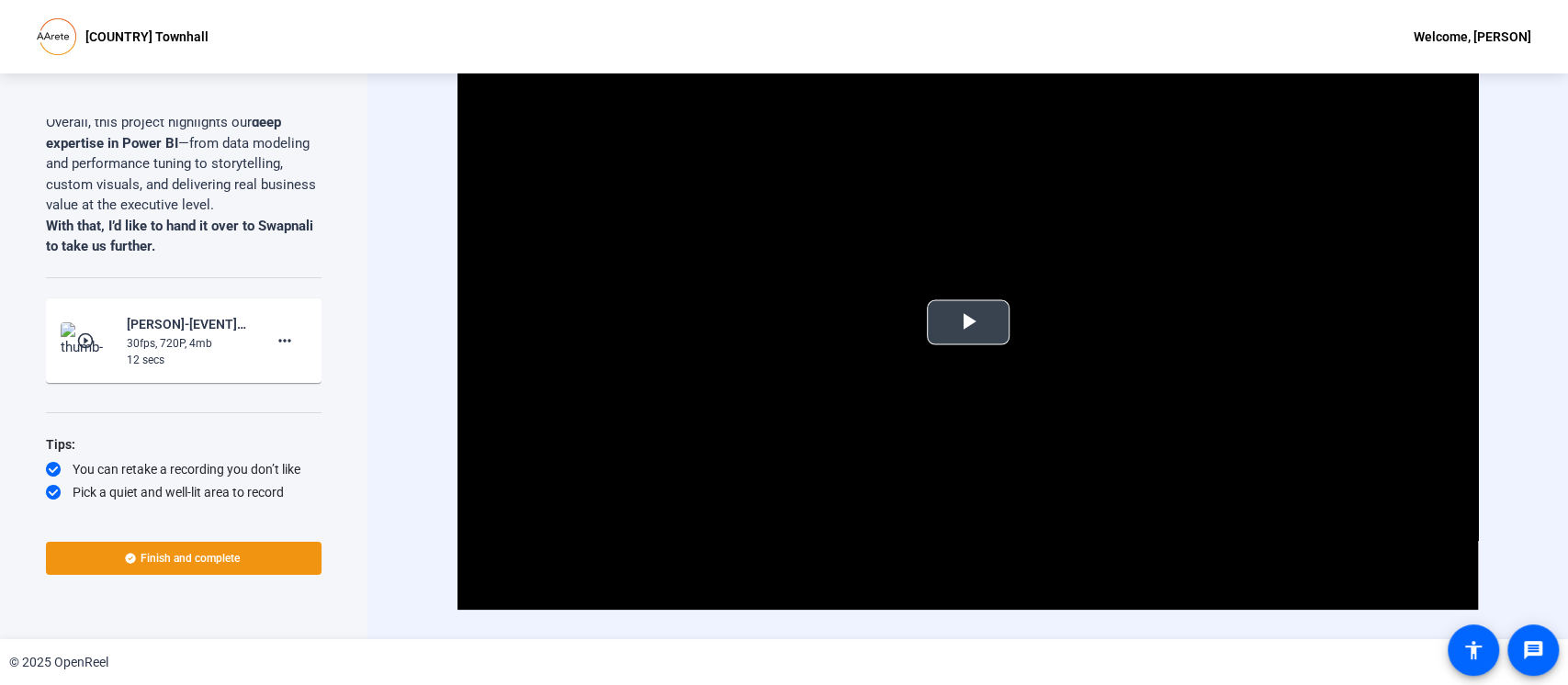 click at bounding box center (968, 322) 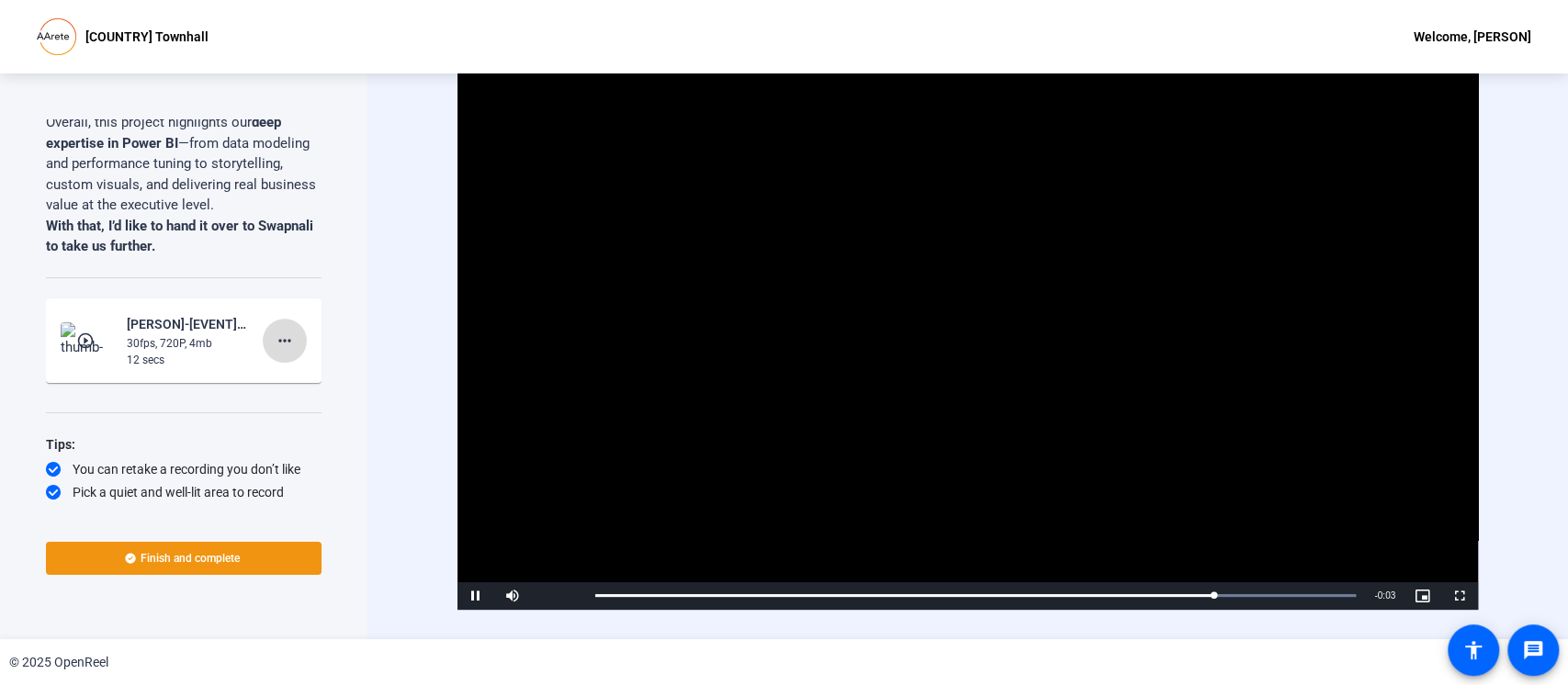 click on "more_horiz" at bounding box center (285, 341) 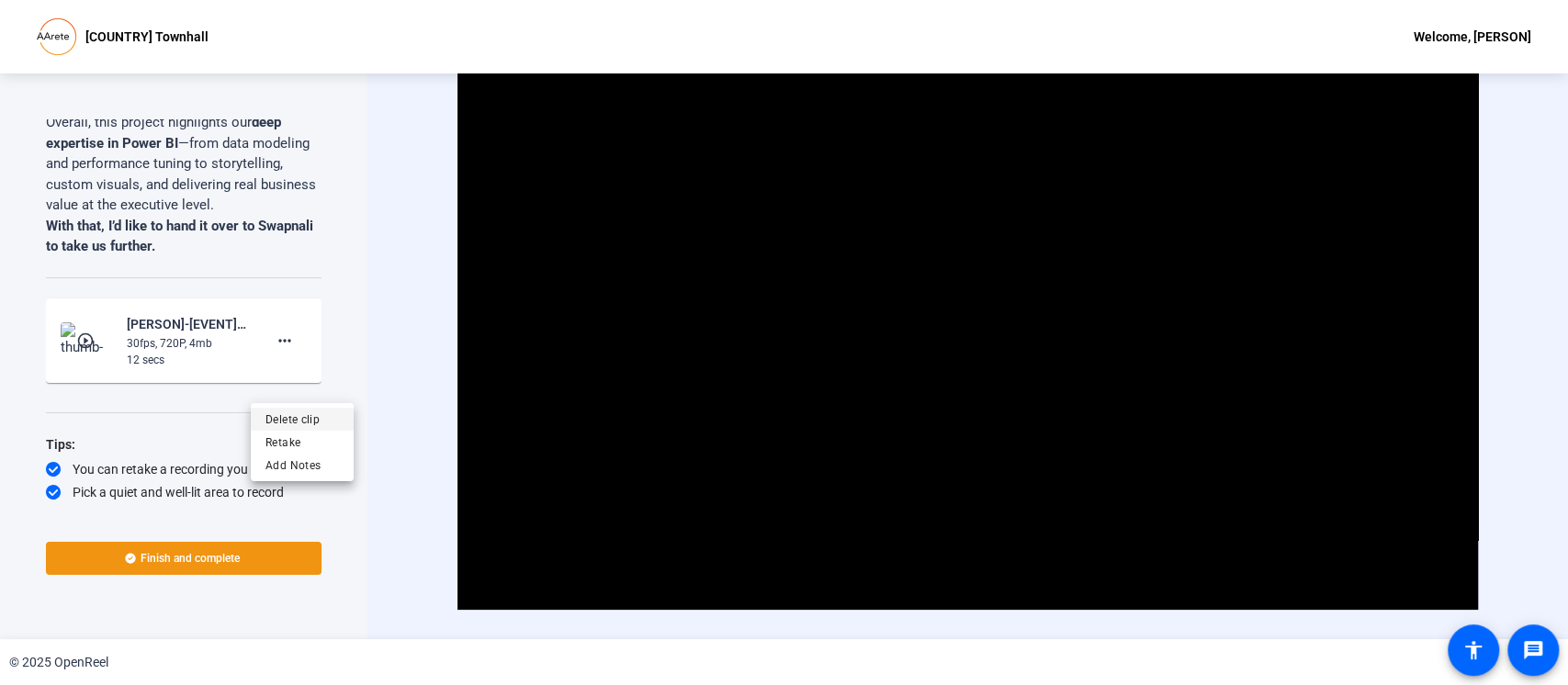 click on "Delete clip" at bounding box center [302, 419] 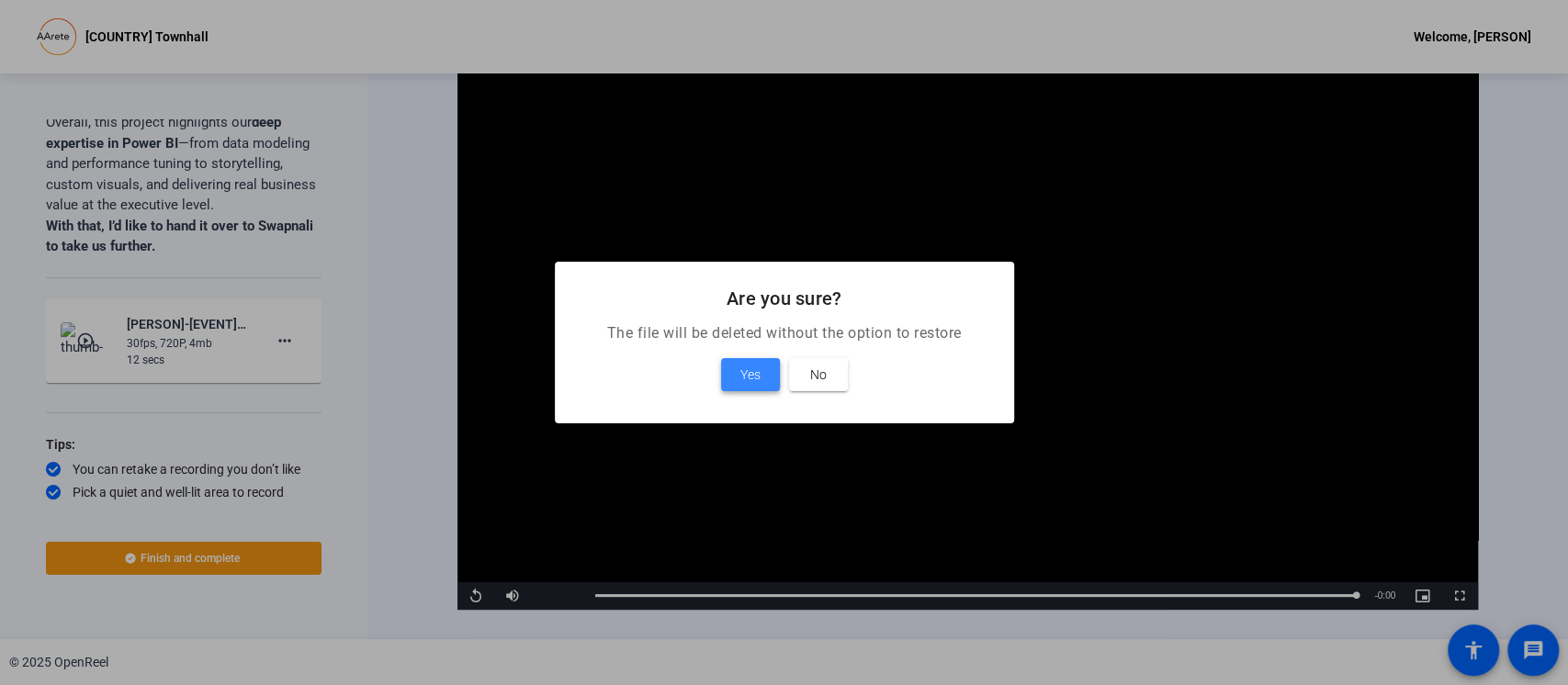 click on "Yes" at bounding box center (750, 375) 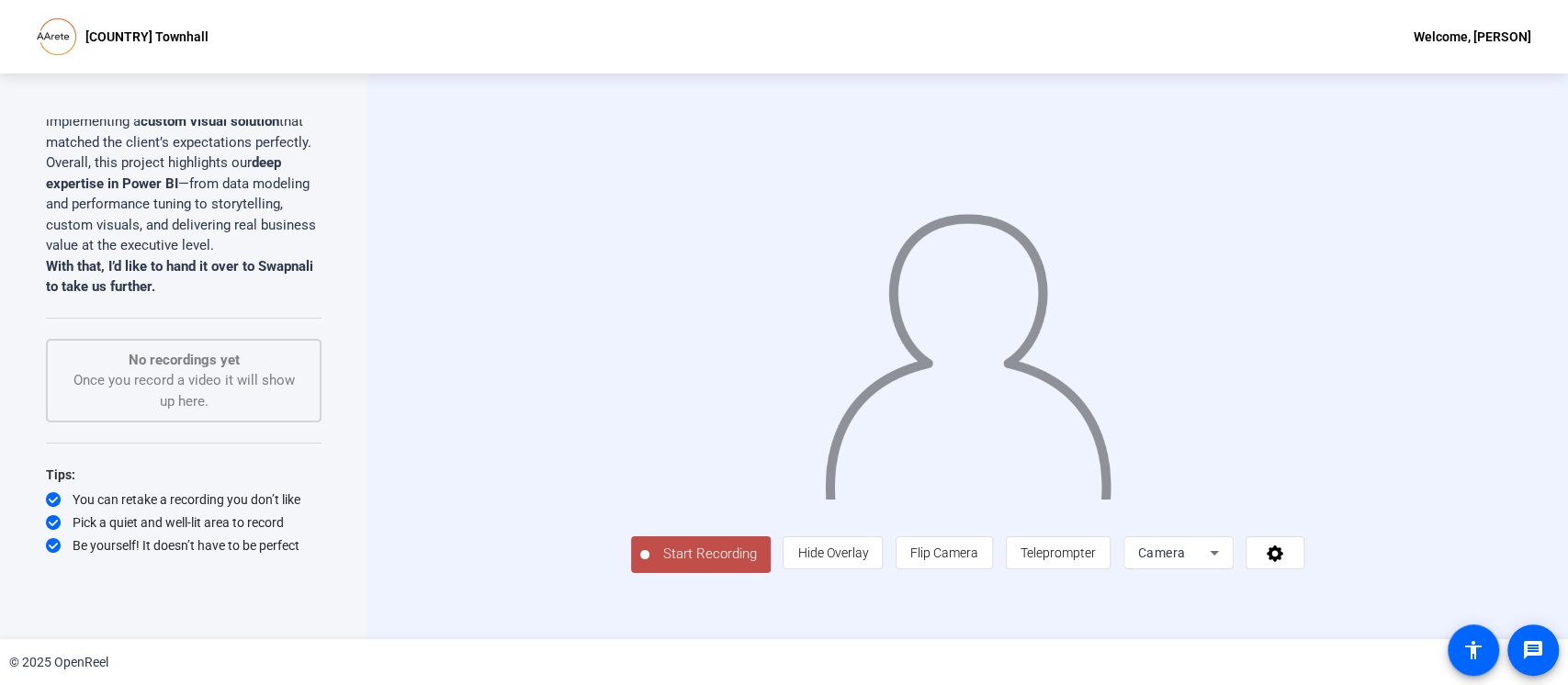 scroll, scrollTop: 44, scrollLeft: 0, axis: vertical 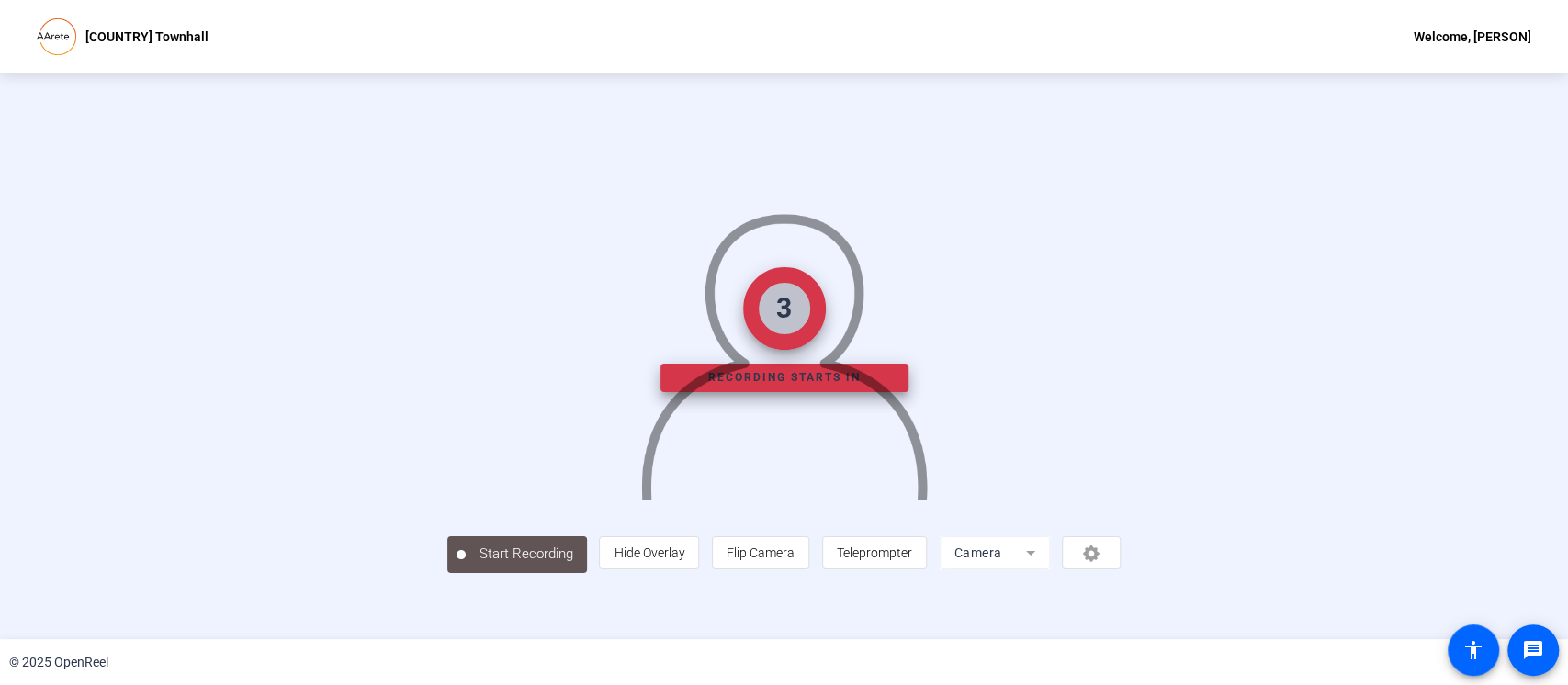 click on "Start Recording  person  Hide Overlay flip Flip Camera article  Teleprompter Camera" at bounding box center (784, 553) 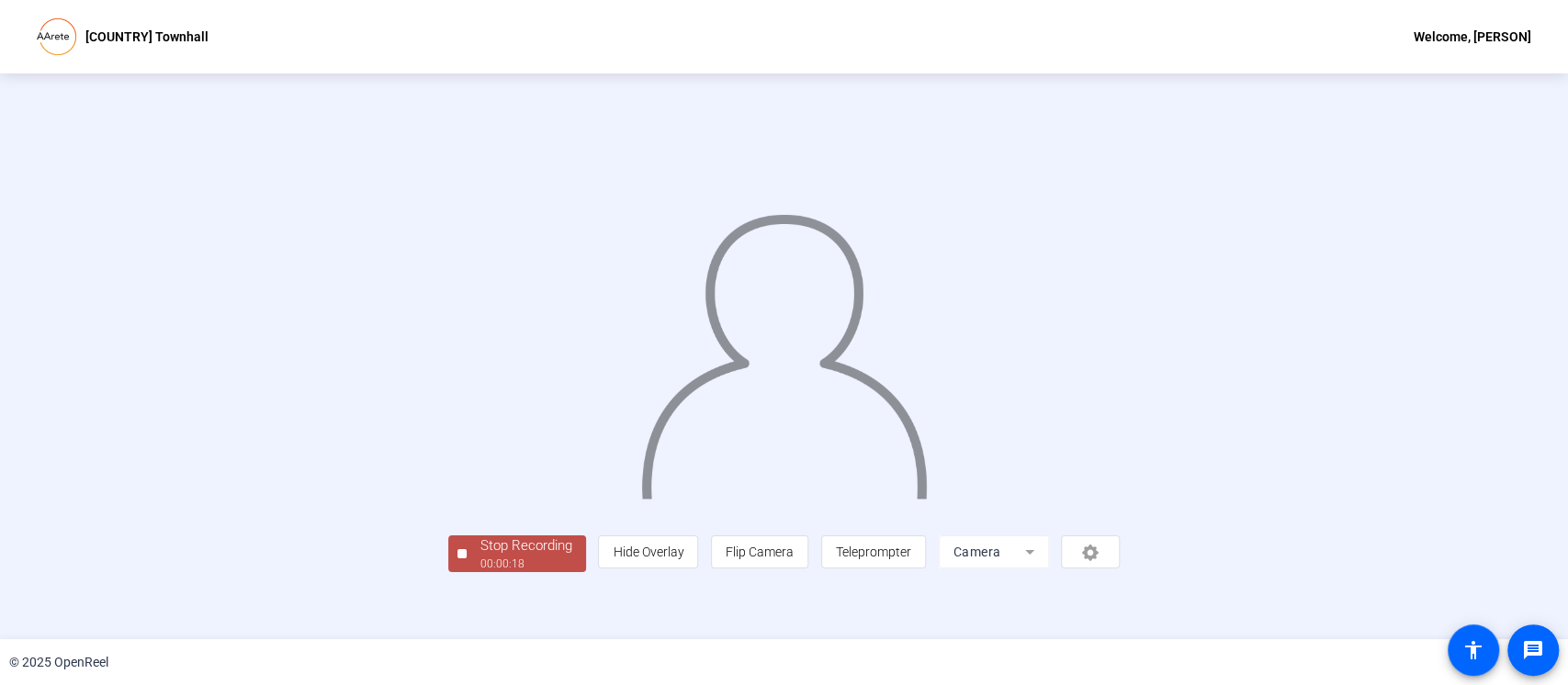 click on "Stop Recording" at bounding box center [526, 545] 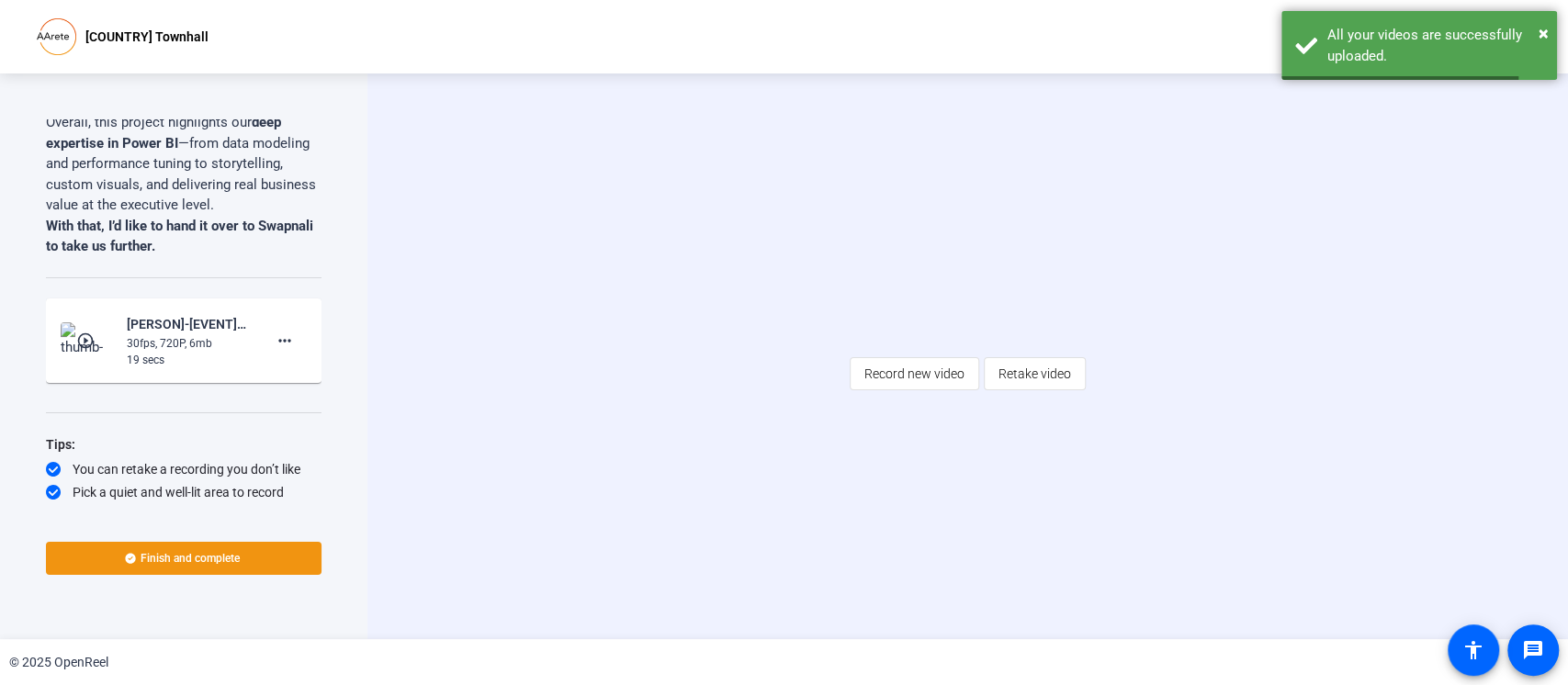scroll, scrollTop: 0, scrollLeft: 0, axis: both 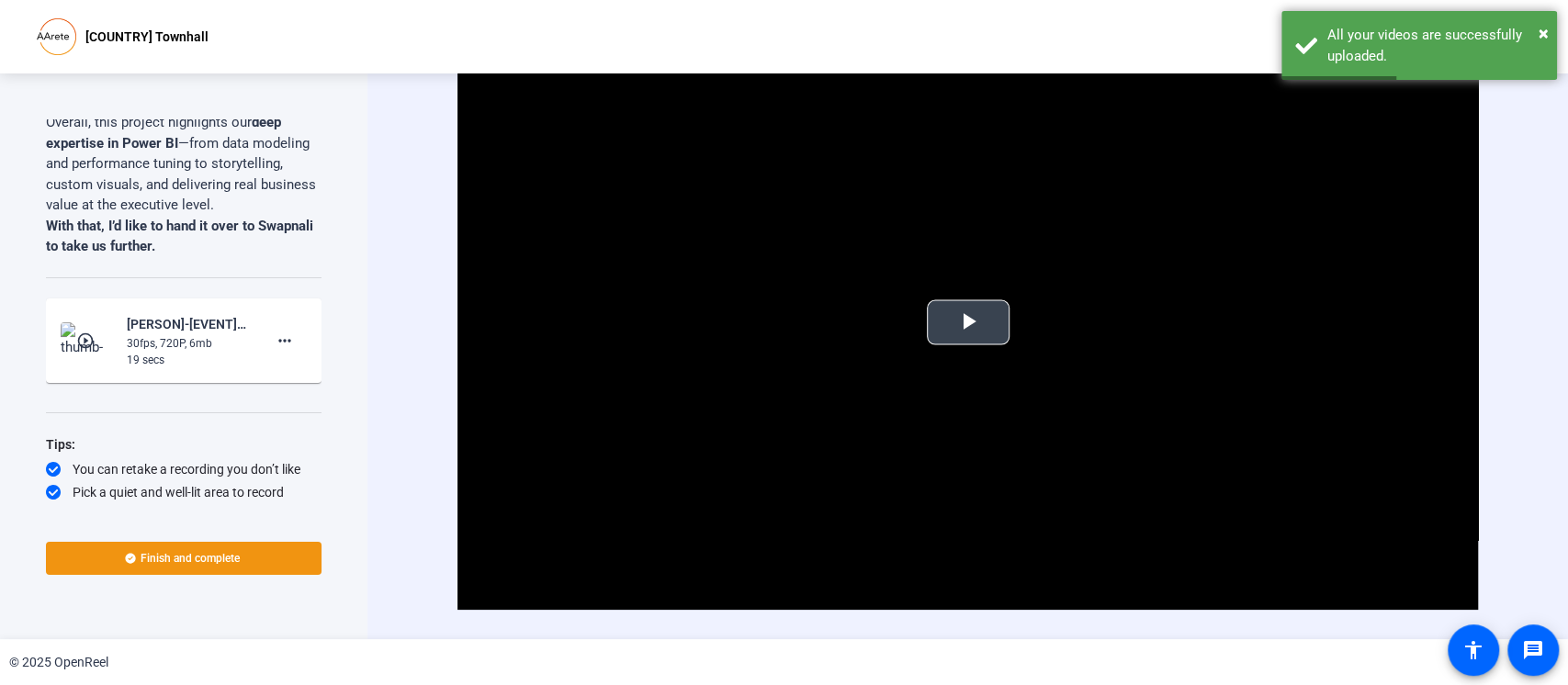 click at bounding box center [968, 322] 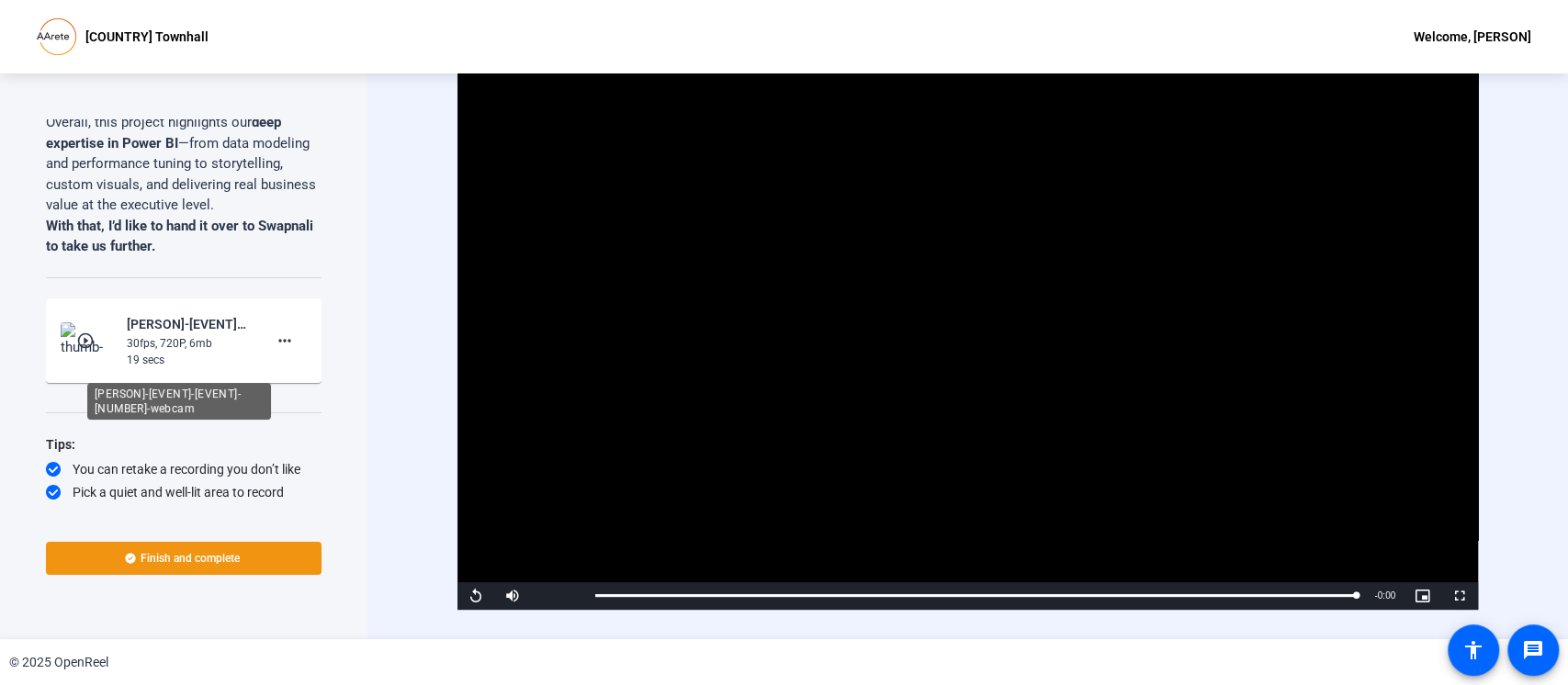 click on "Dikpal Bhand-India Townhall-India Townhall-1751896444235-webcam" at bounding box center [179, 401] 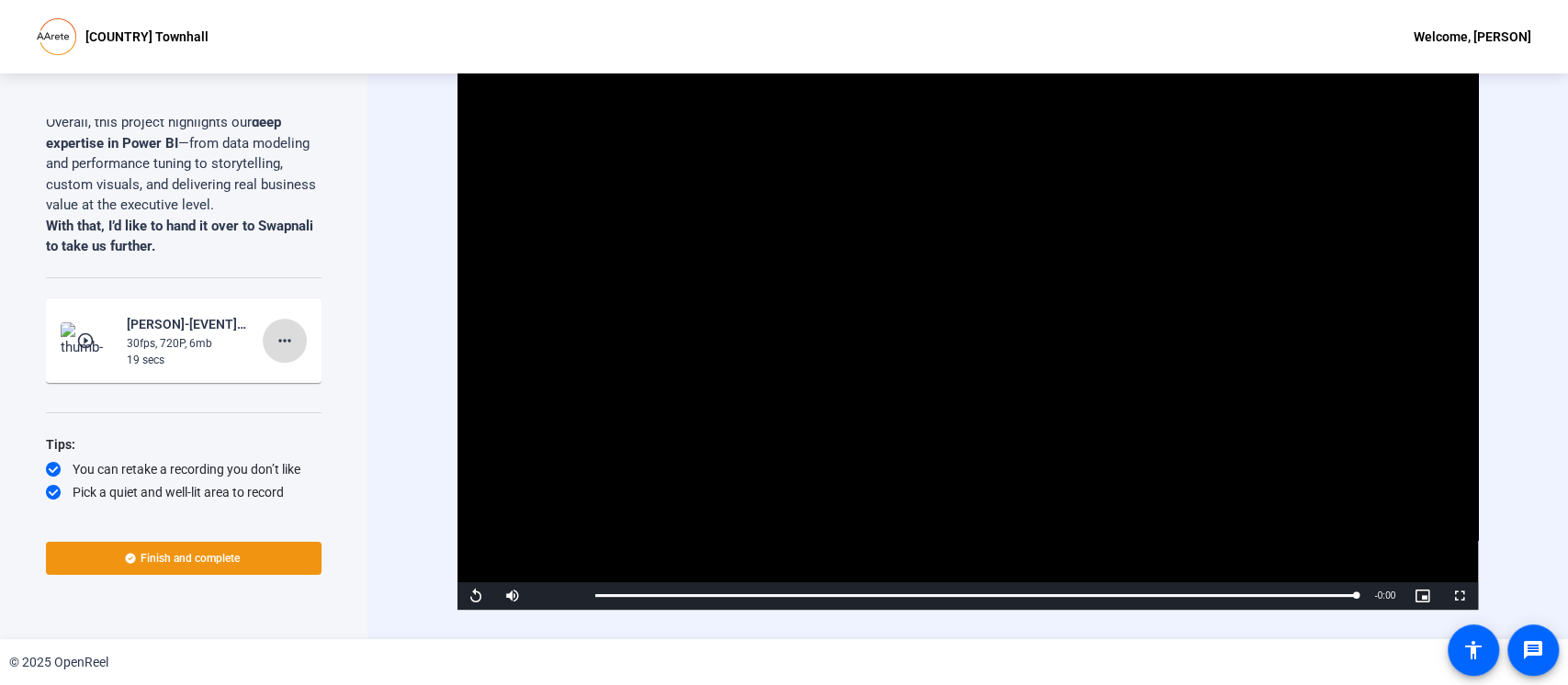 click on "more_horiz" at bounding box center (285, 341) 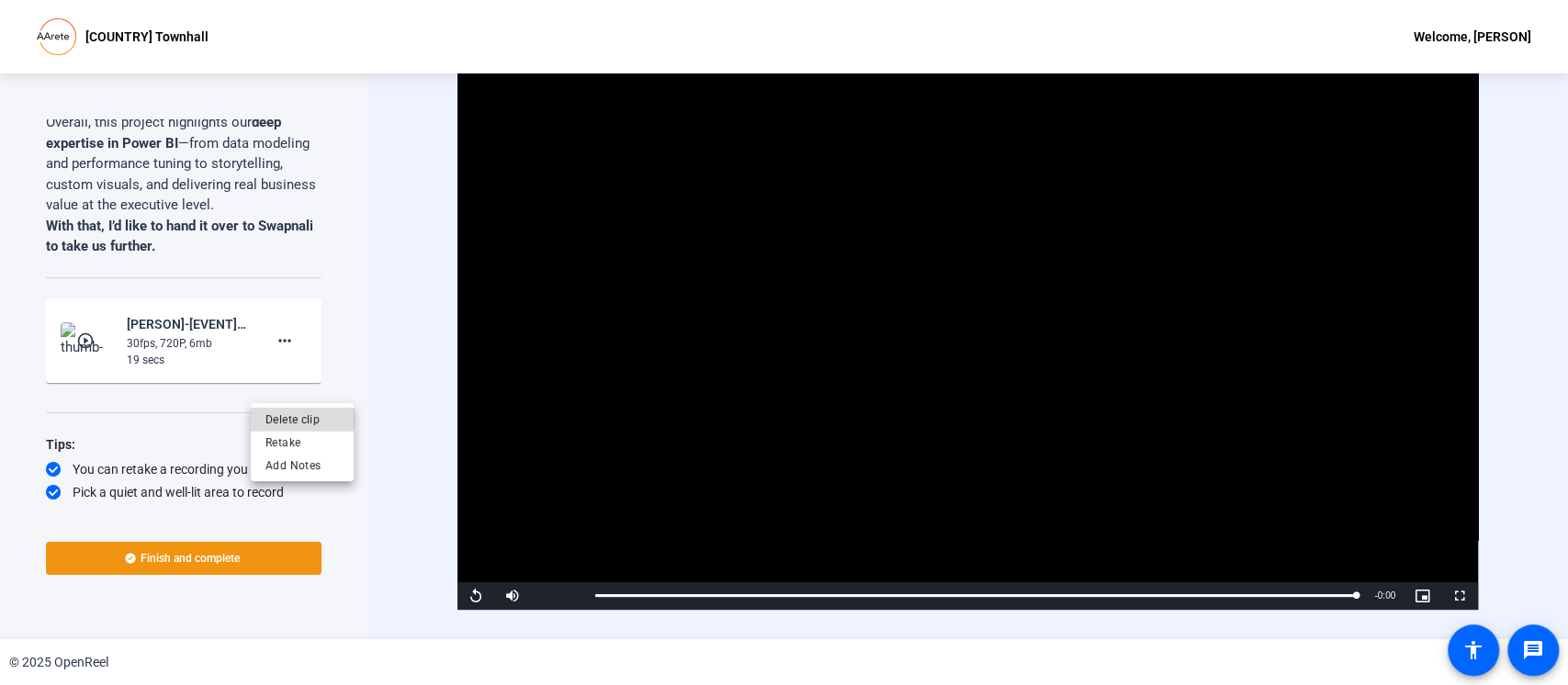 click on "Delete clip" at bounding box center [302, 419] 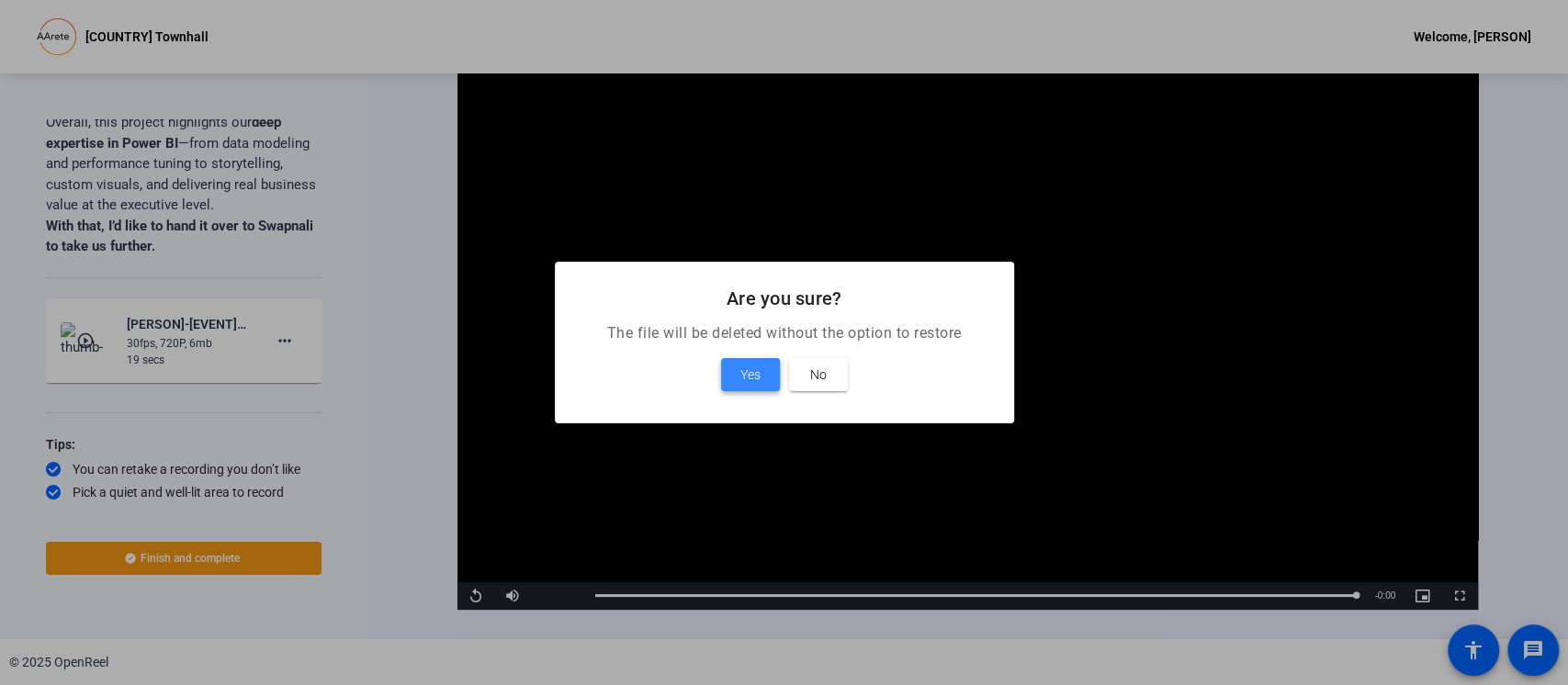 click on "Yes" at bounding box center (750, 375) 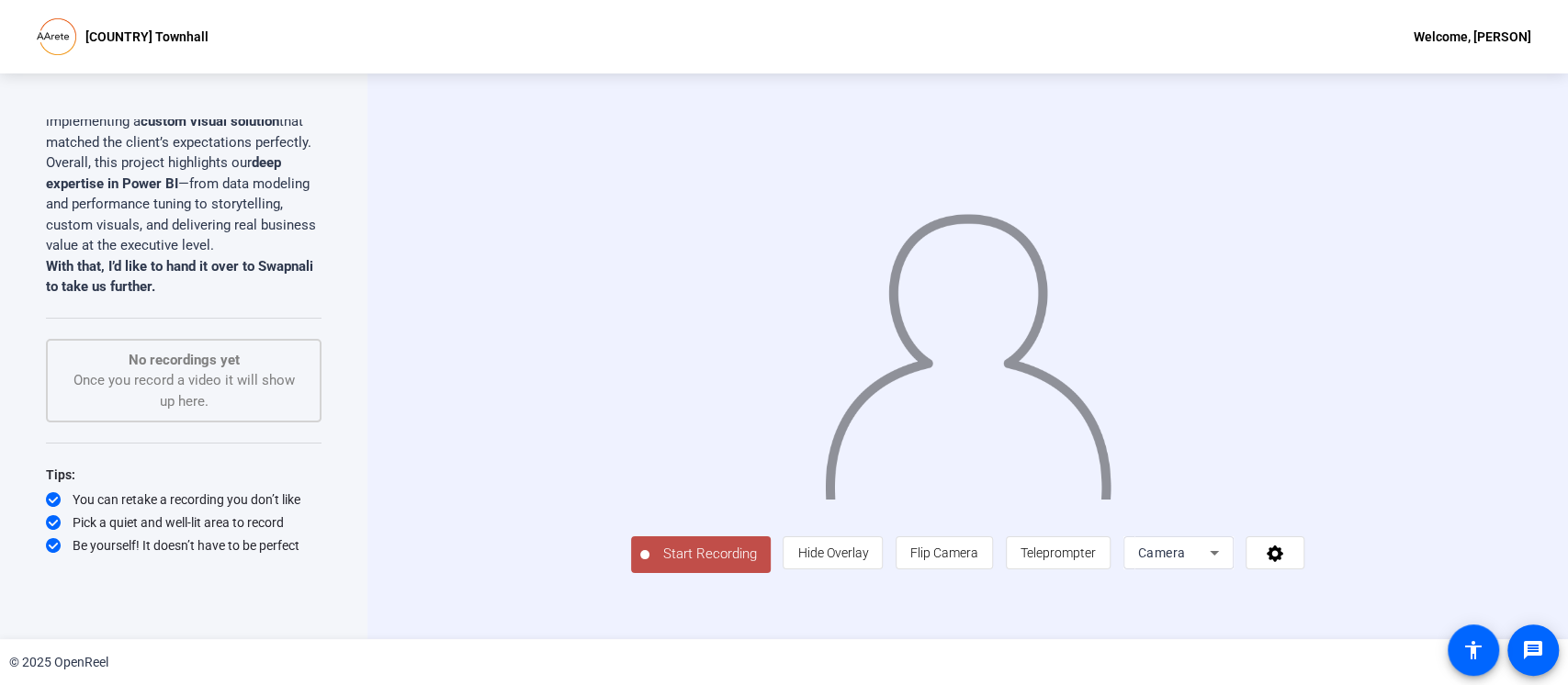 click on "Start Recording" at bounding box center [701, 555] 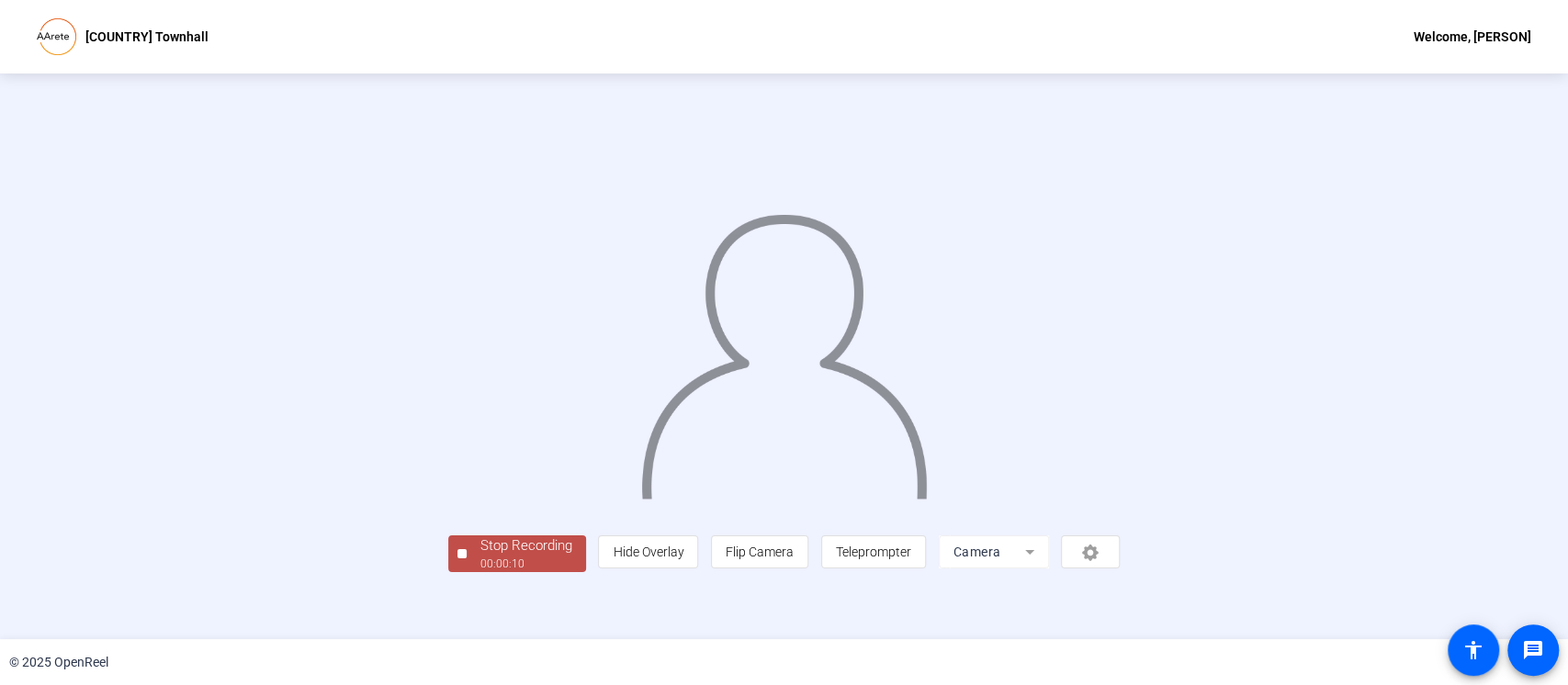 click on "Stop Recording" at bounding box center [526, 545] 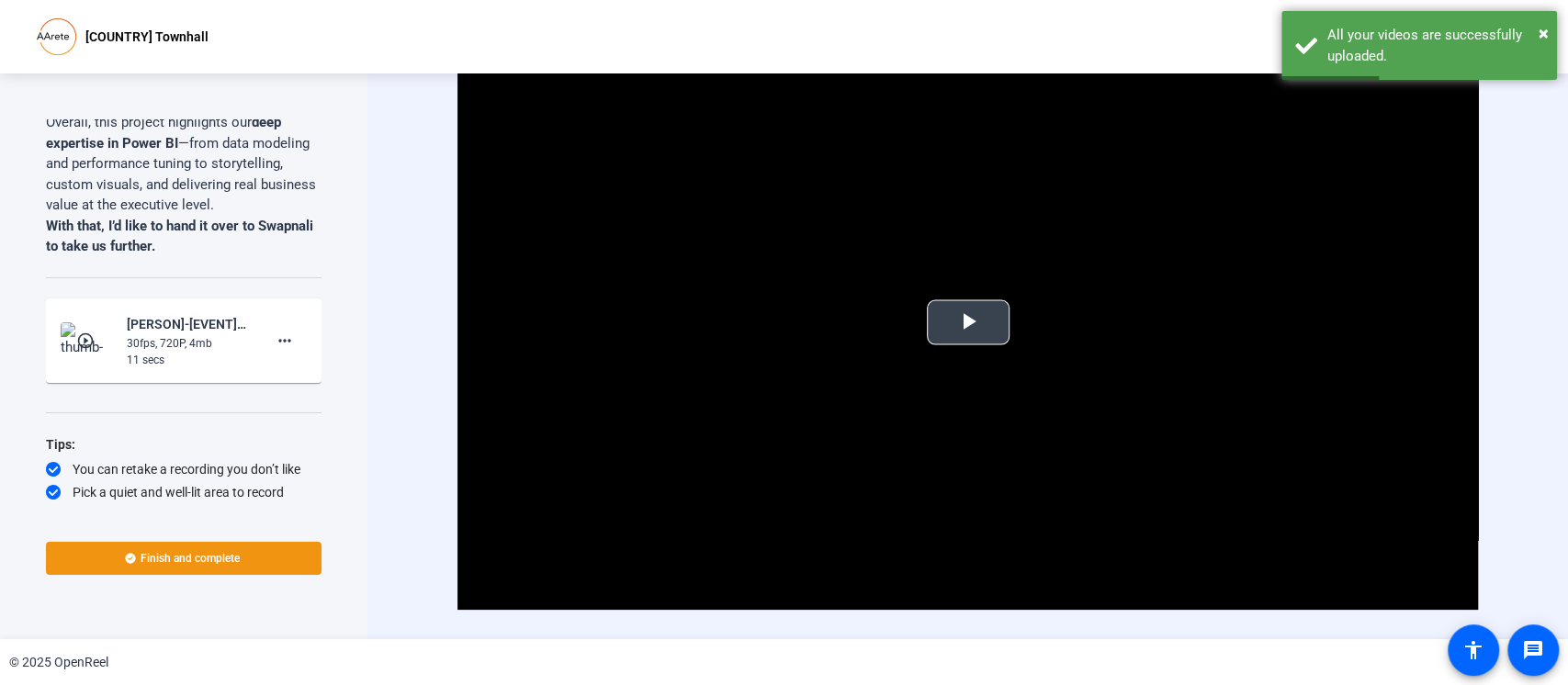 click at bounding box center (968, 322) 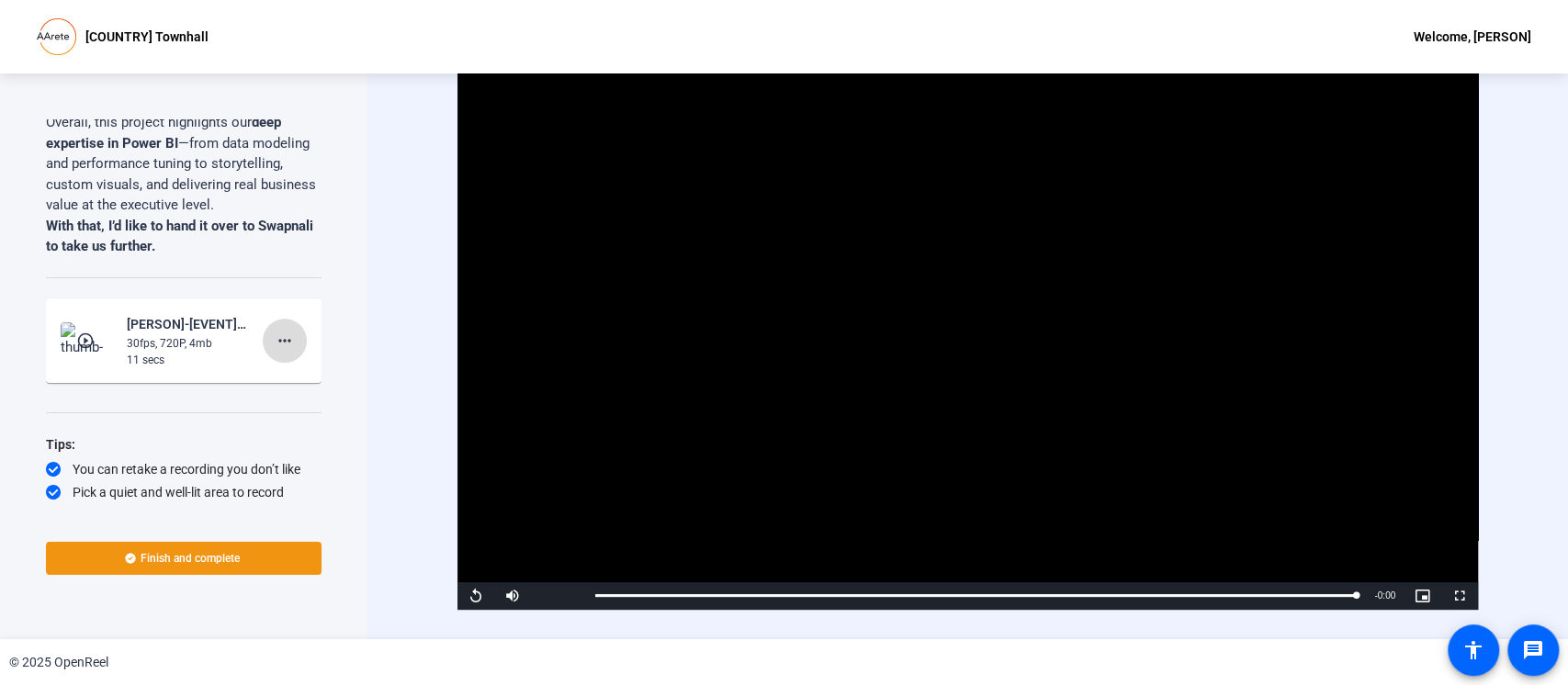 click on "more_horiz" at bounding box center [285, 341] 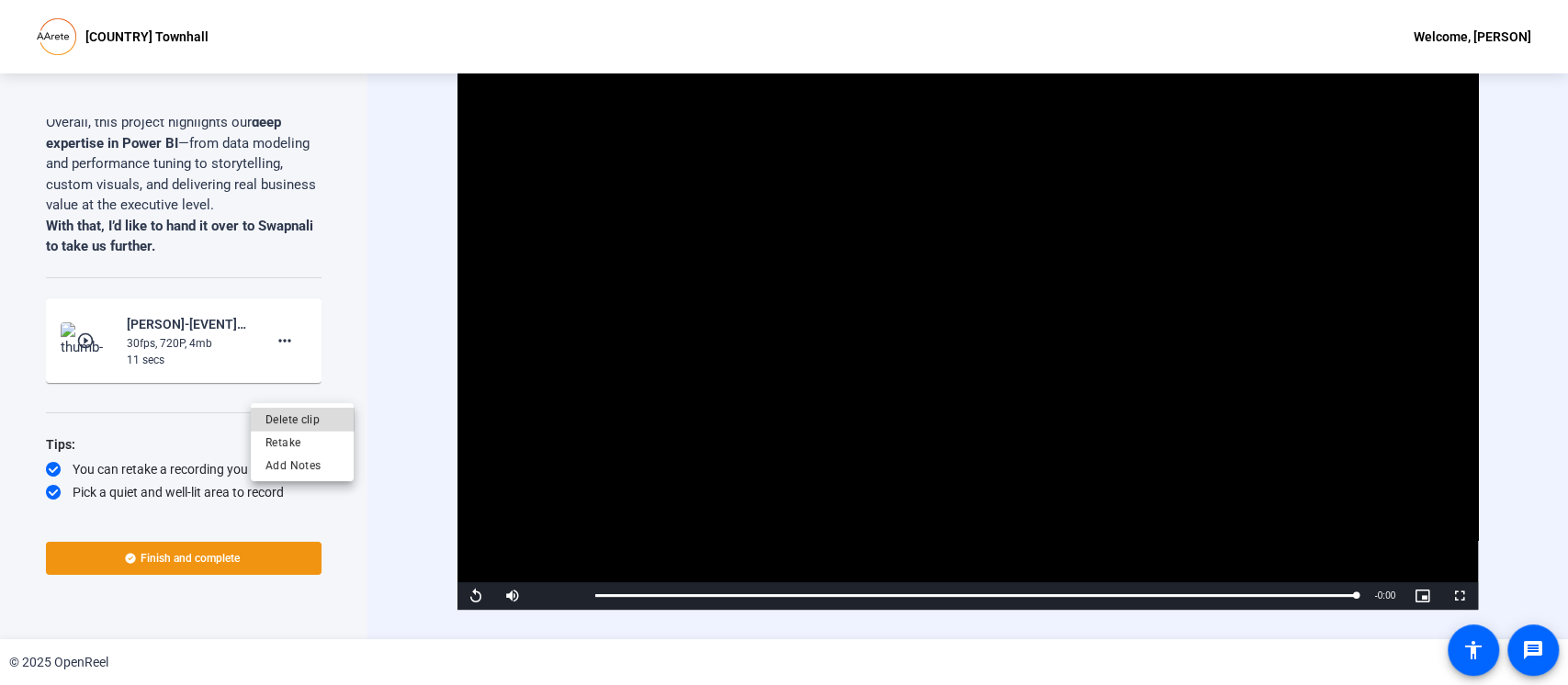 click on "Delete clip" at bounding box center (302, 419) 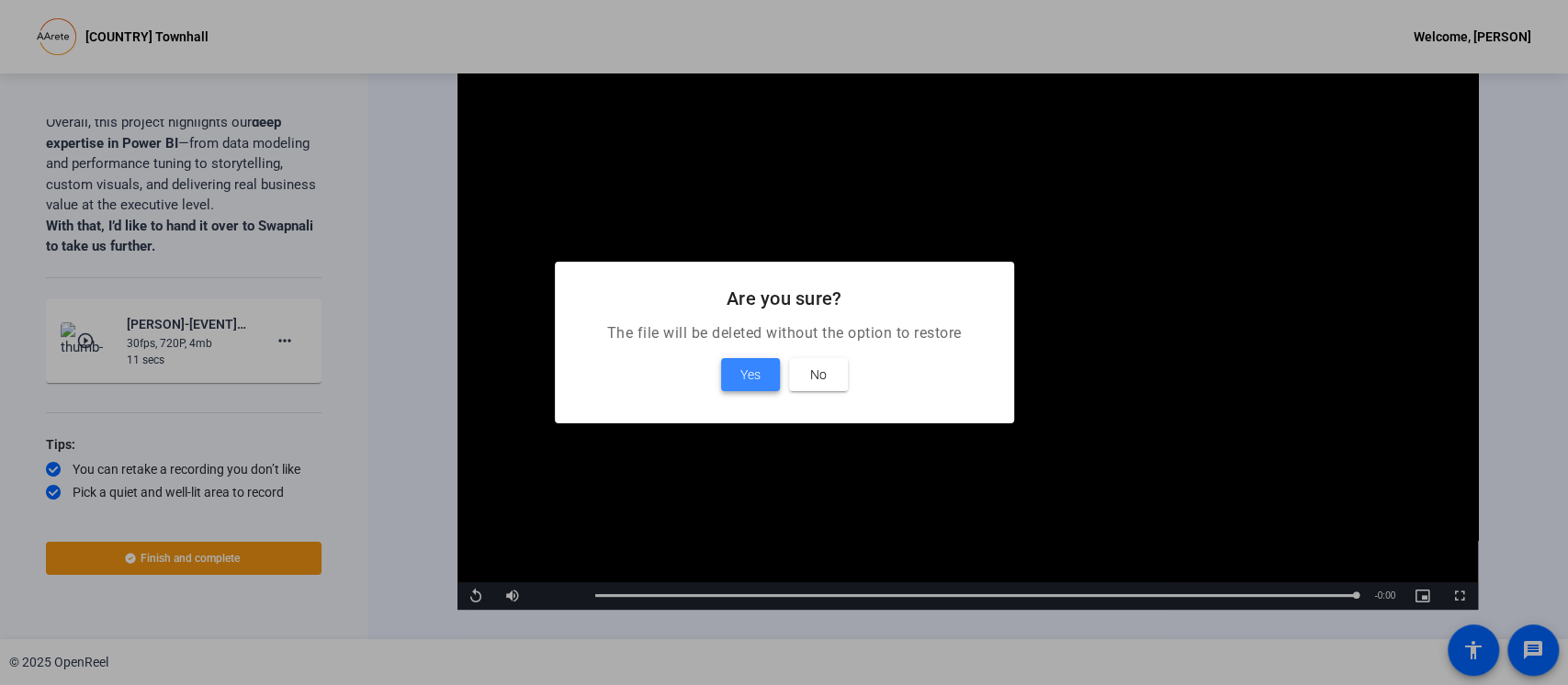 click on "Yes" at bounding box center [750, 375] 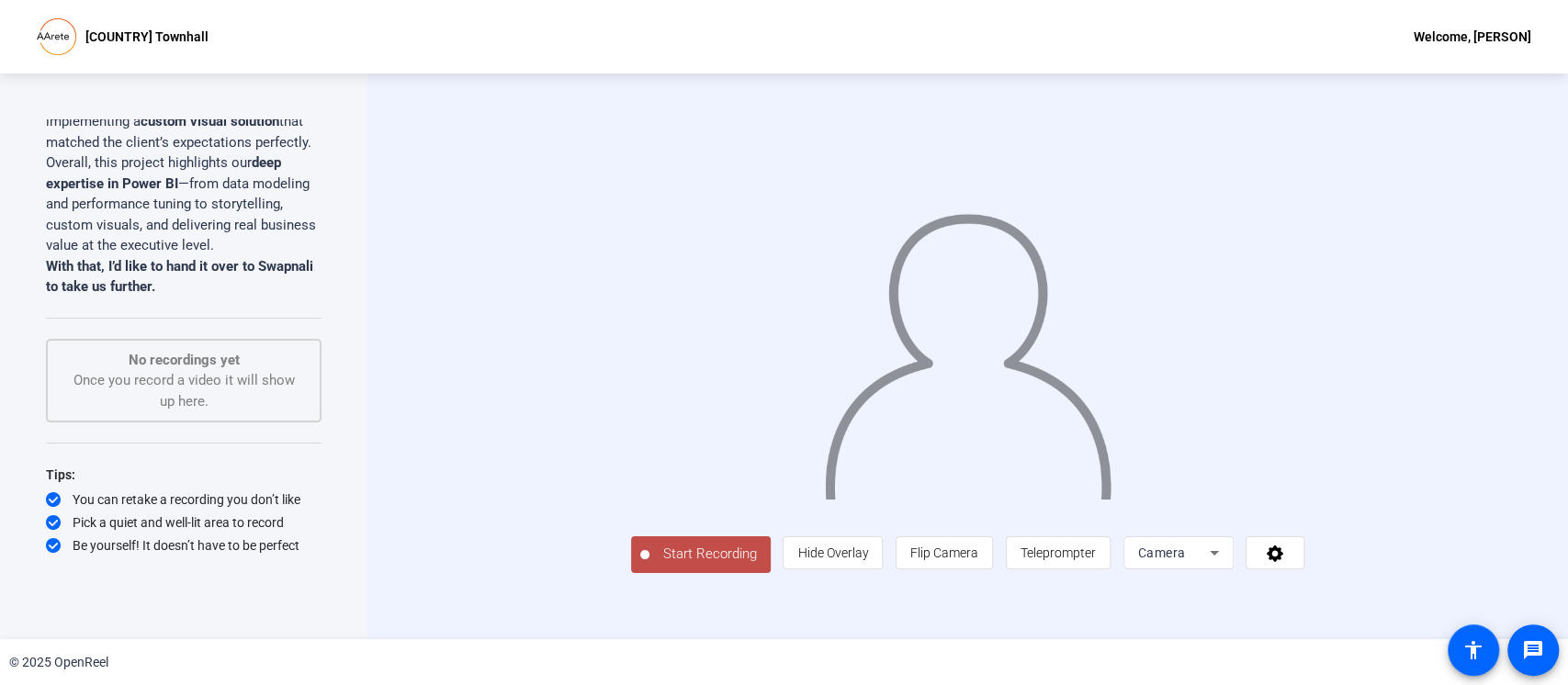 click on "Start Recording" at bounding box center [701, 555] 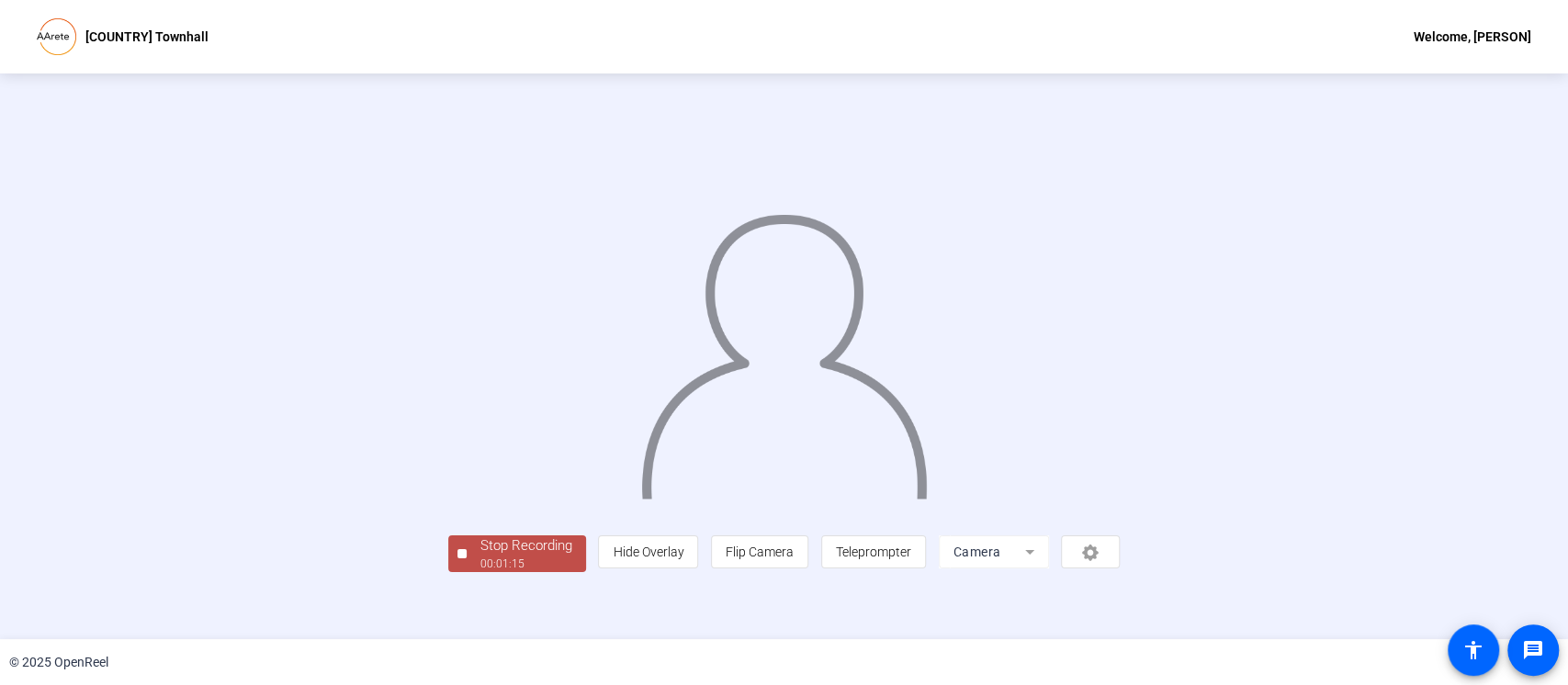 click on "Stop Recording" at bounding box center [526, 545] 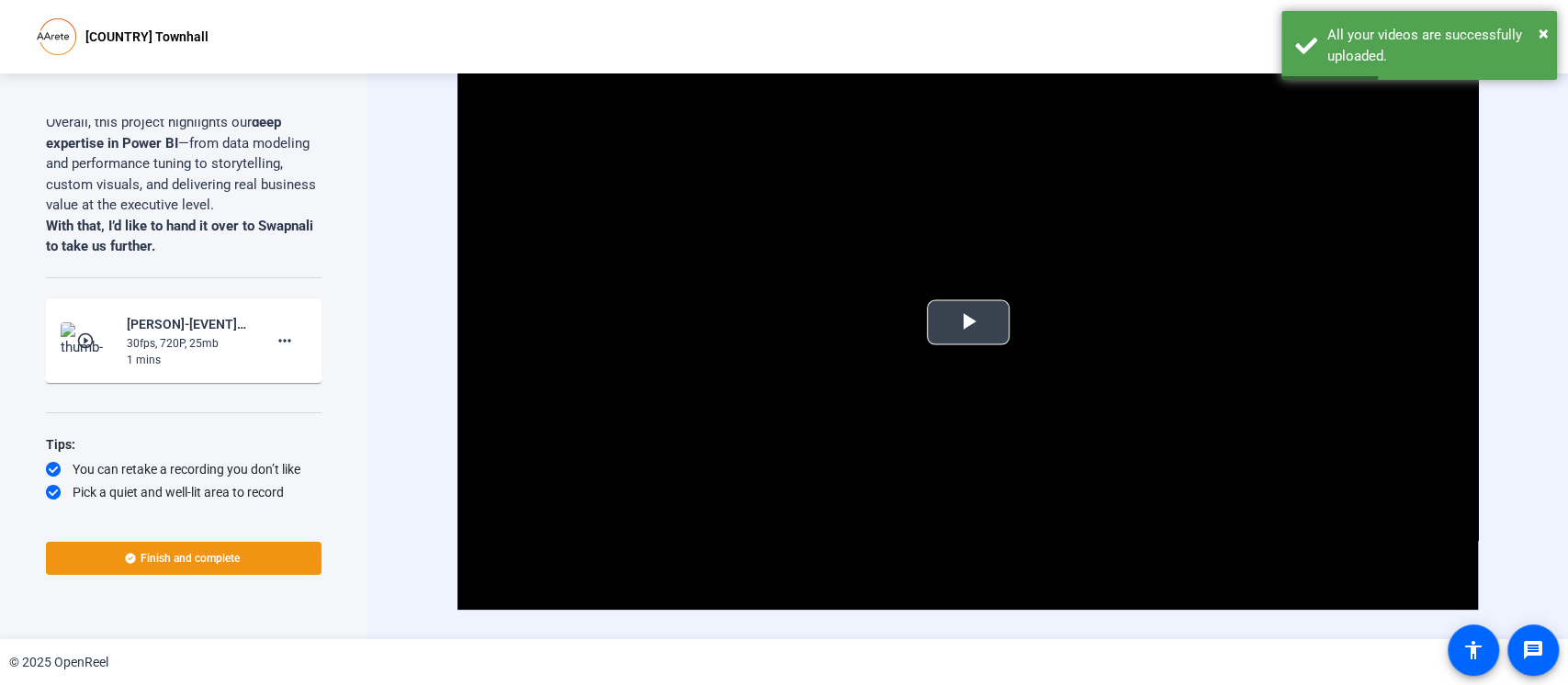 click at bounding box center (968, 322) 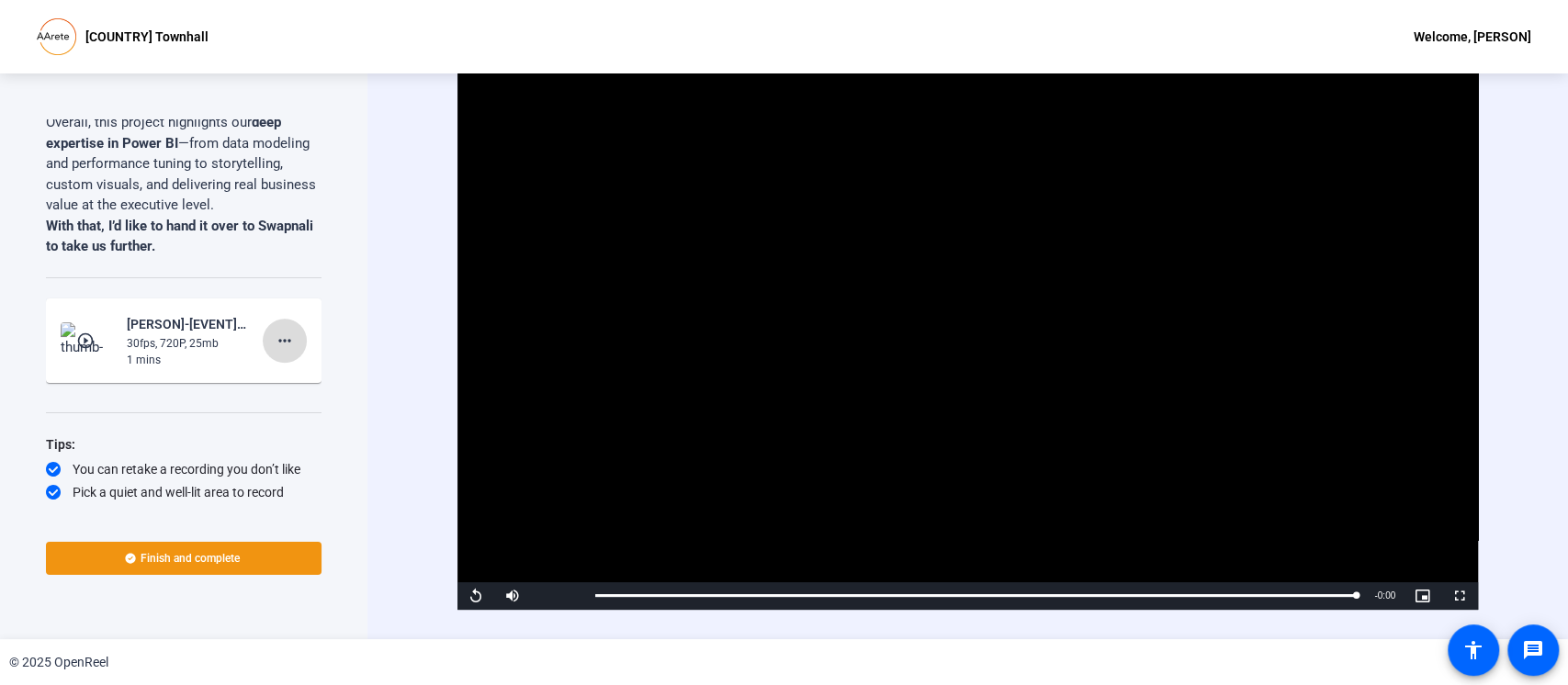 click on "more_horiz" at bounding box center (285, 341) 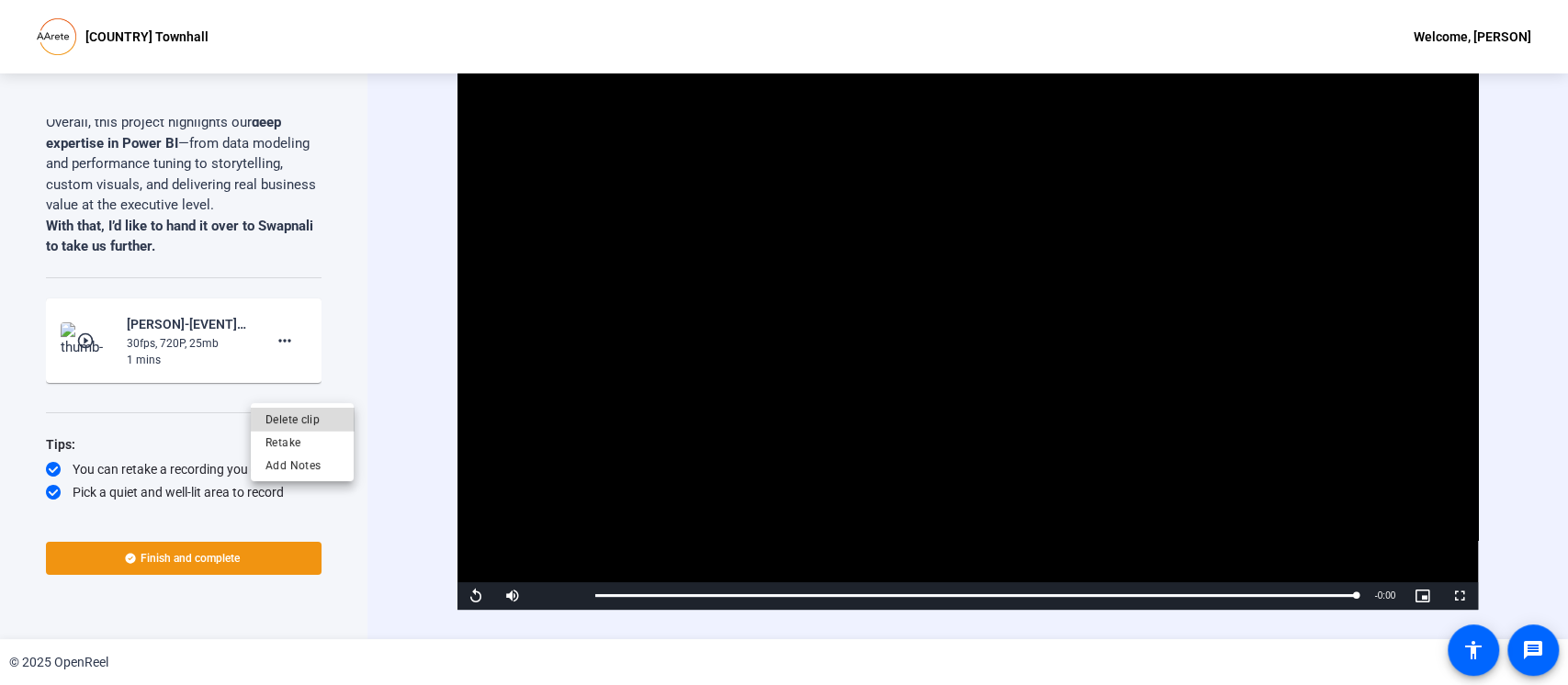 click on "Delete clip" at bounding box center [302, 419] 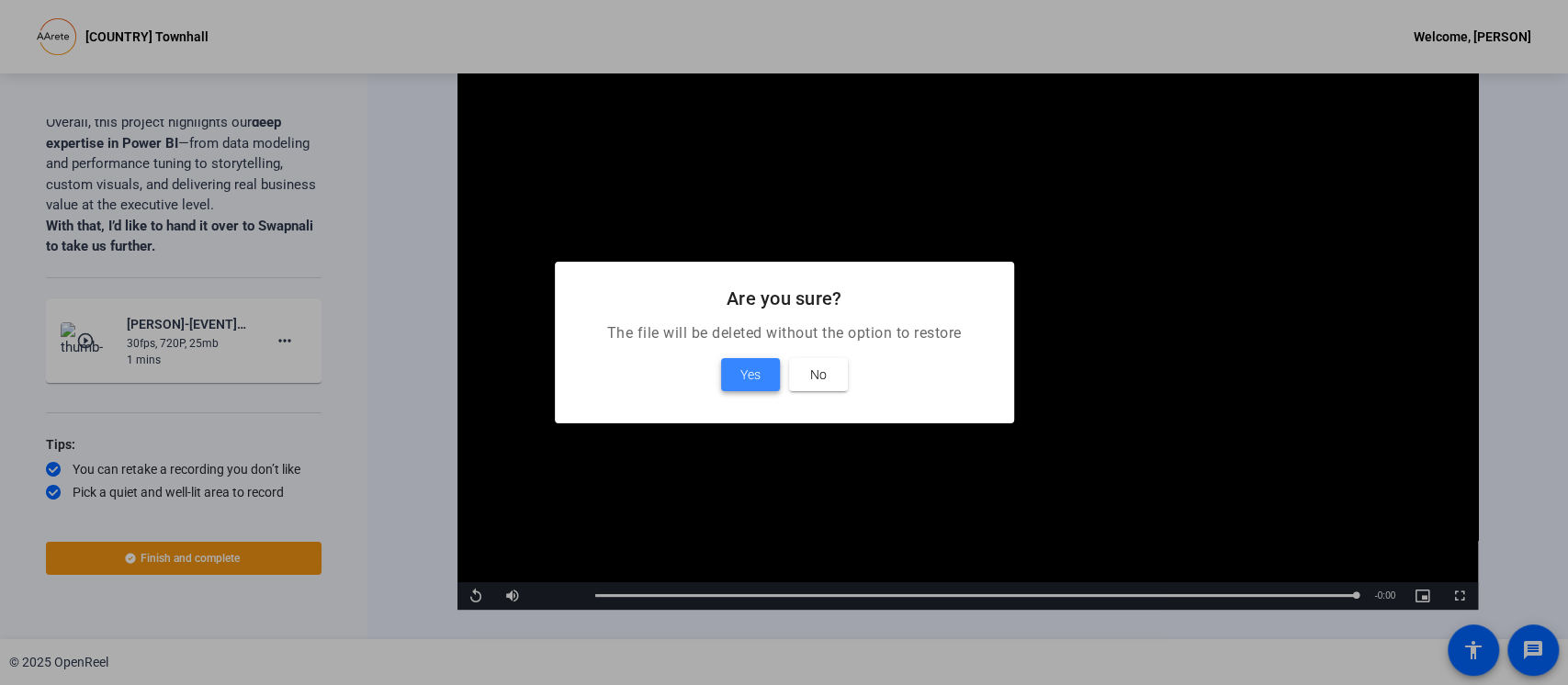 click on "Yes" at bounding box center [750, 375] 